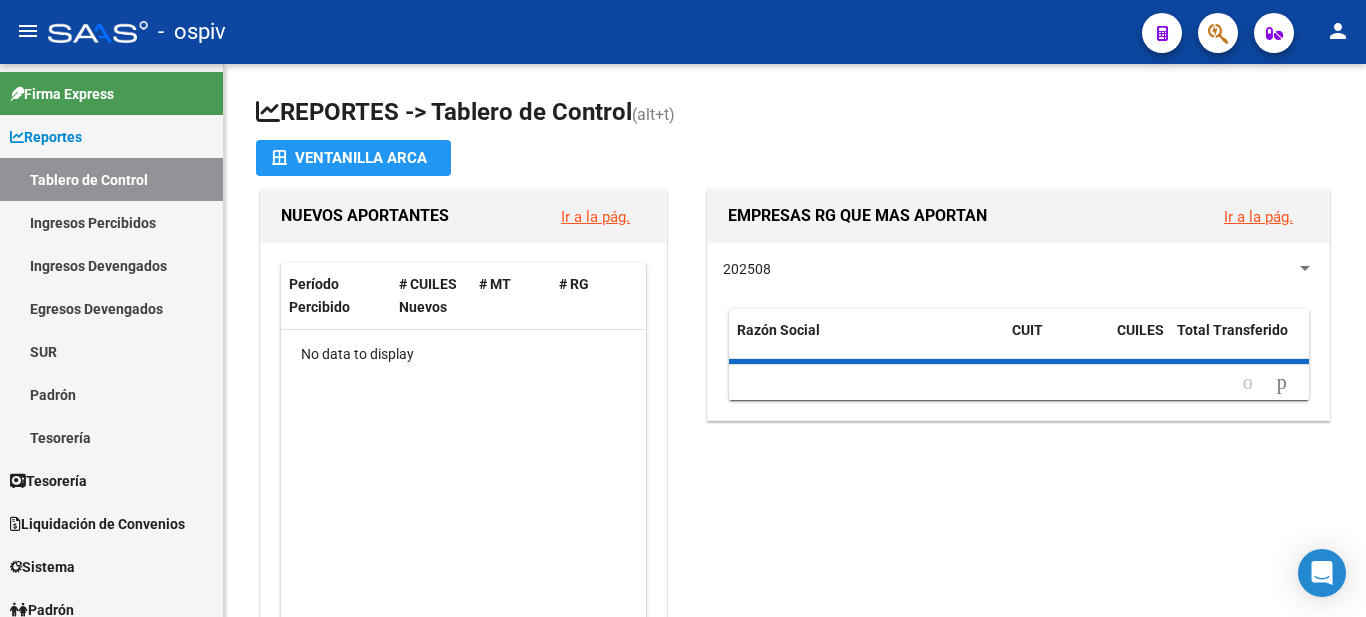 scroll, scrollTop: 0, scrollLeft: 0, axis: both 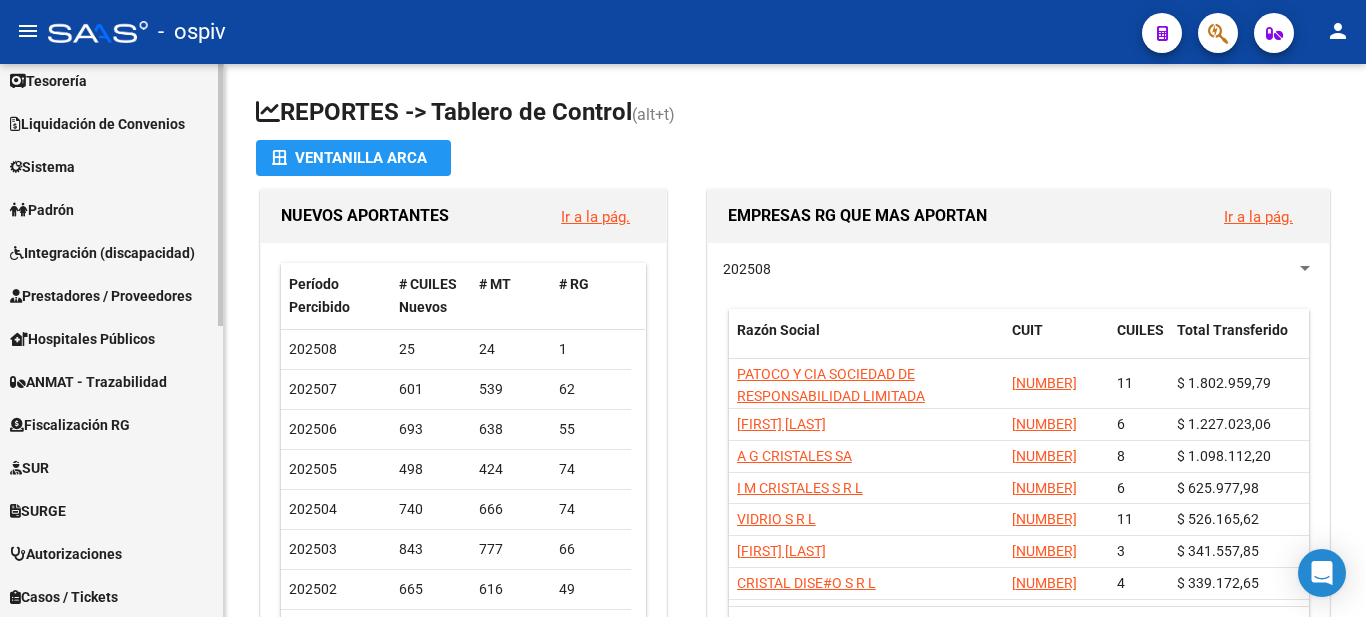 click on "Padrón" at bounding box center [111, 209] 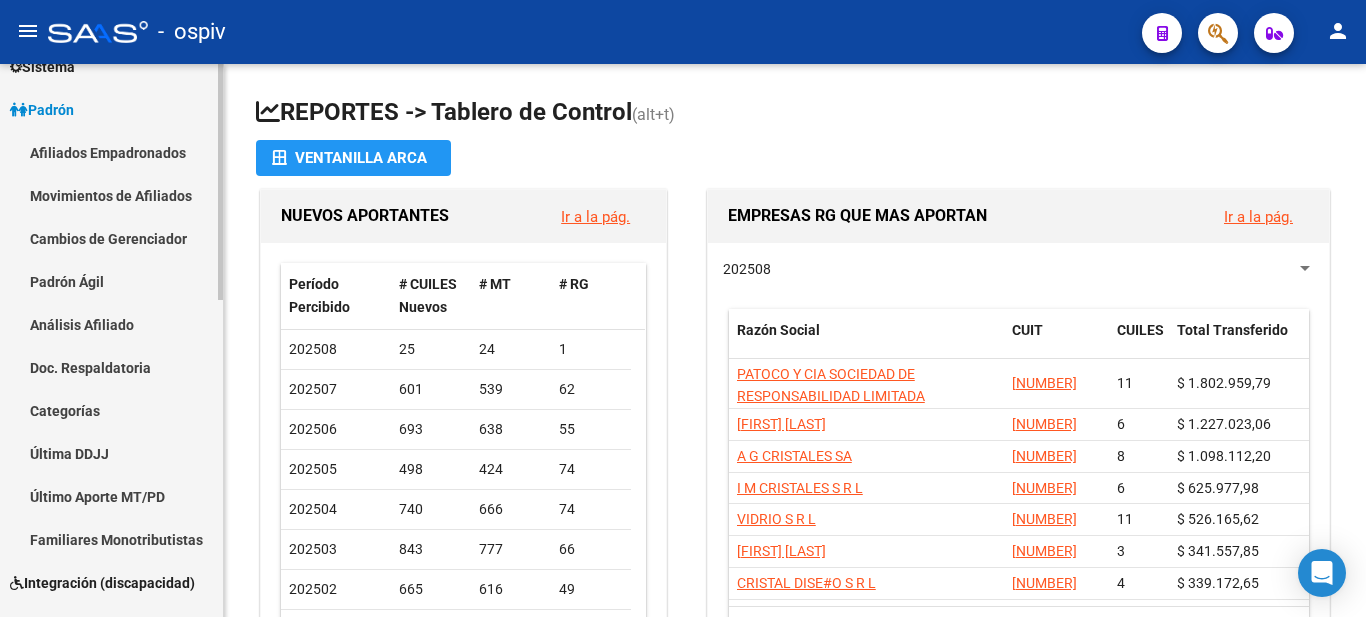 scroll, scrollTop: 0, scrollLeft: 0, axis: both 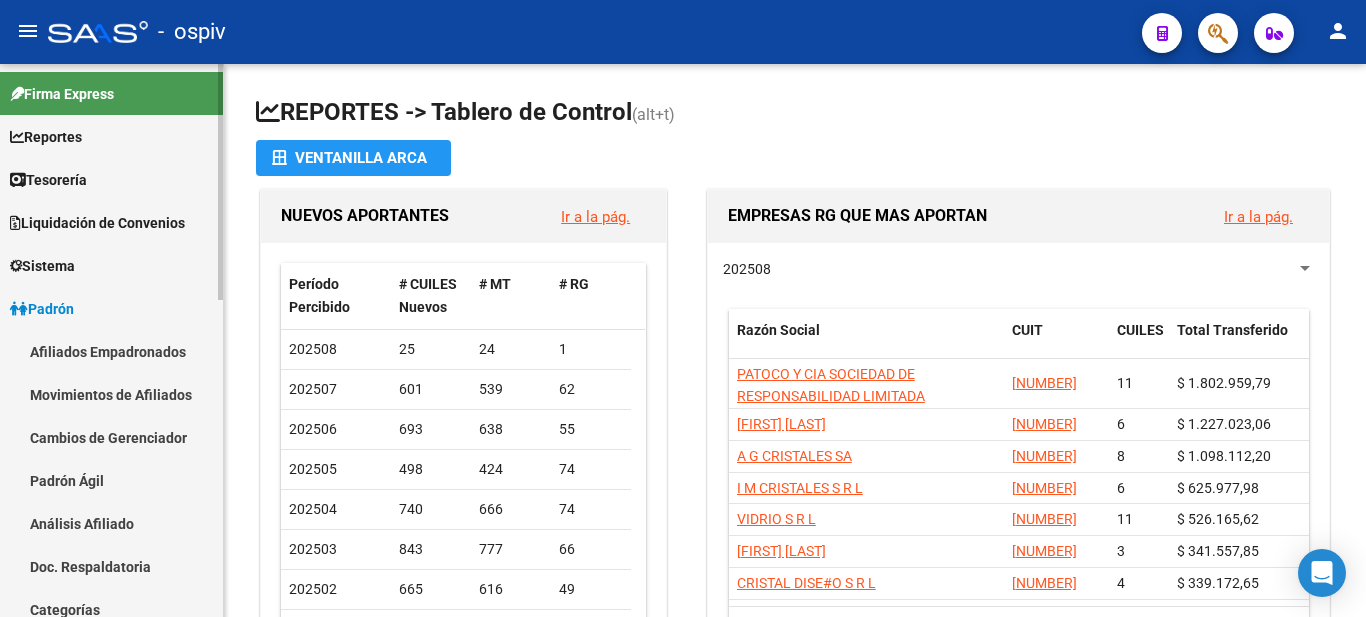 click on "Reportes" at bounding box center [46, 137] 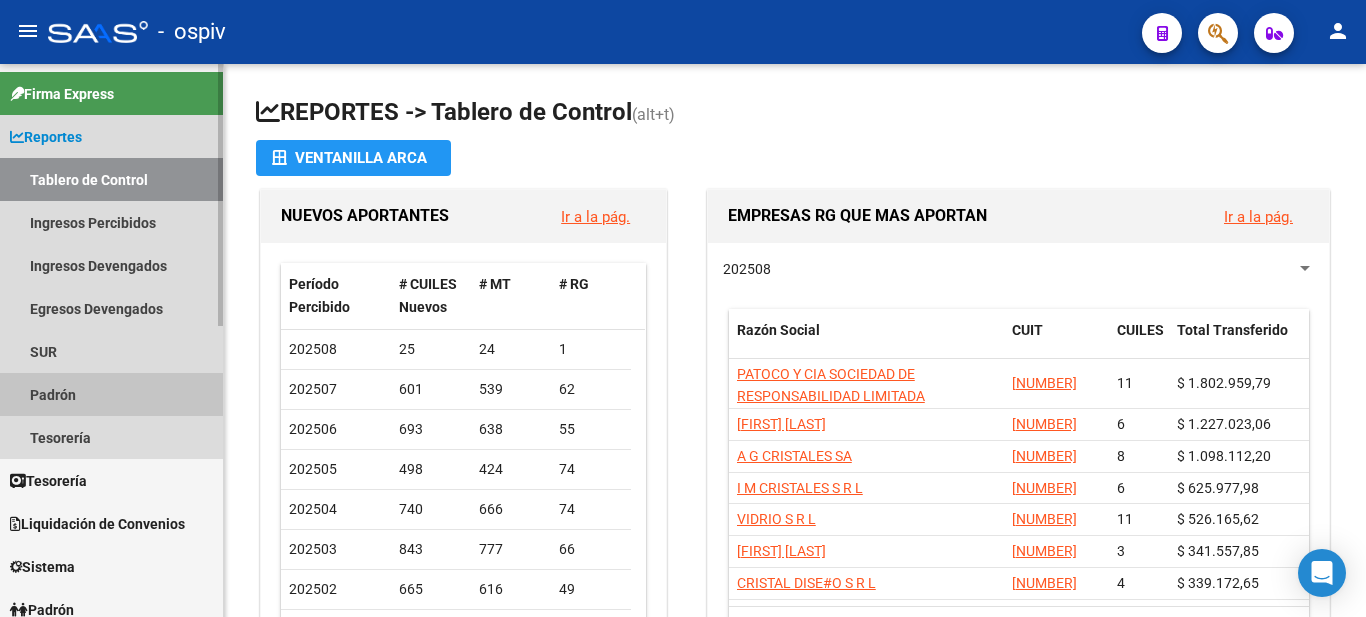 click on "Padrón" at bounding box center (111, 394) 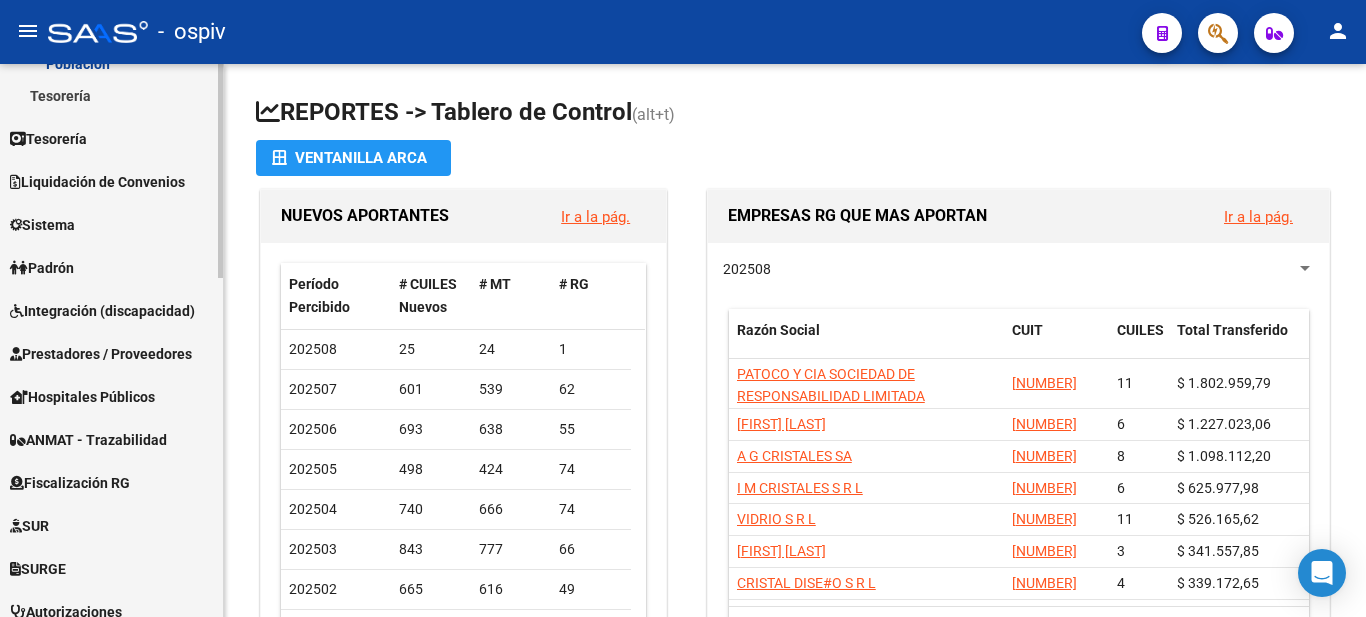 scroll, scrollTop: 500, scrollLeft: 0, axis: vertical 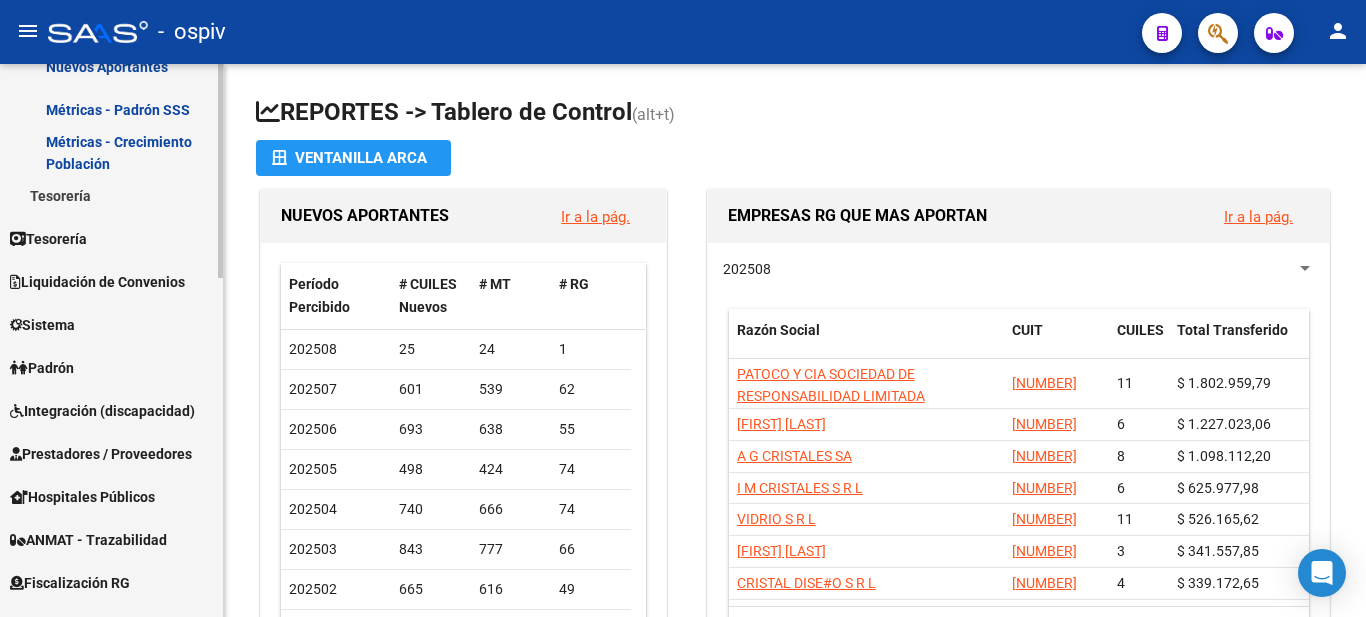 click on "Padrón" at bounding box center (111, 367) 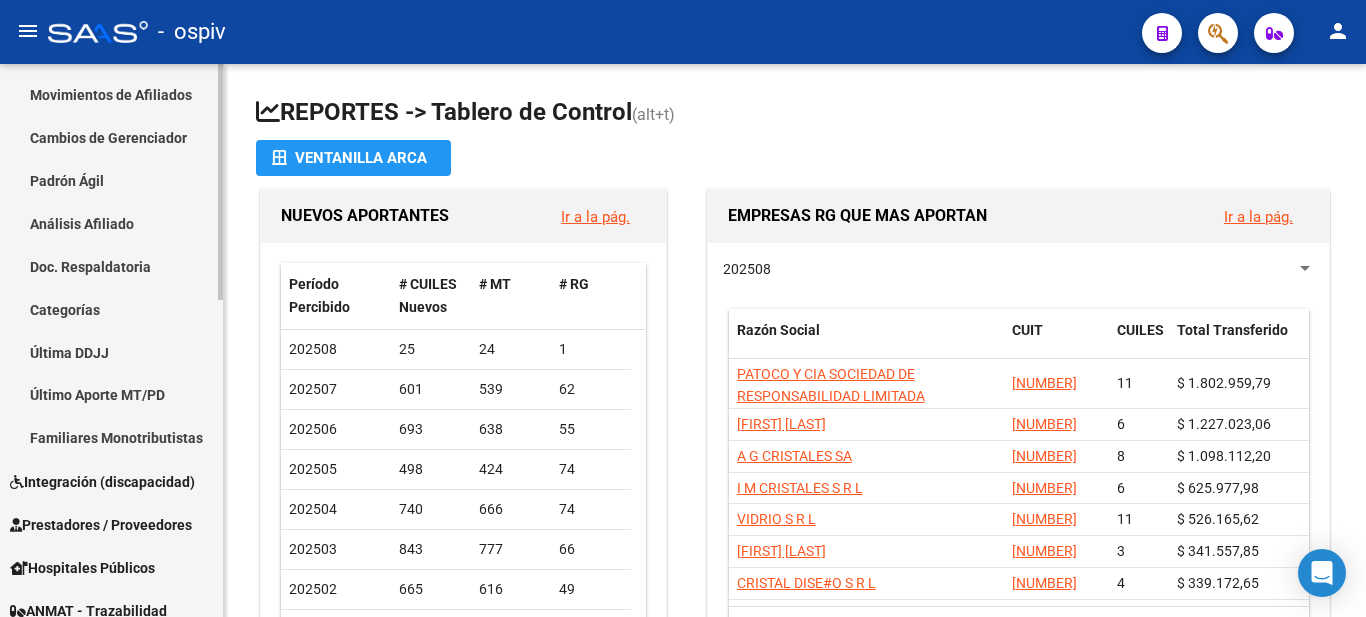 scroll, scrollTop: 0, scrollLeft: 0, axis: both 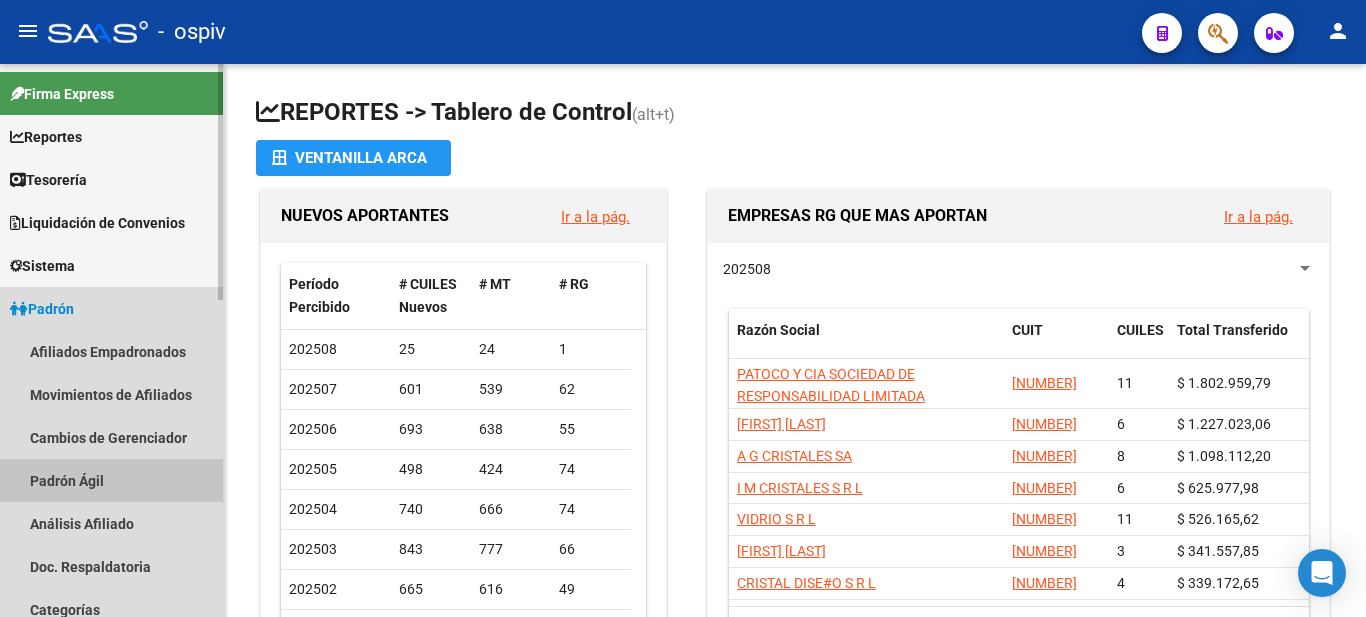 click on "Padrón Ágil" at bounding box center [111, 480] 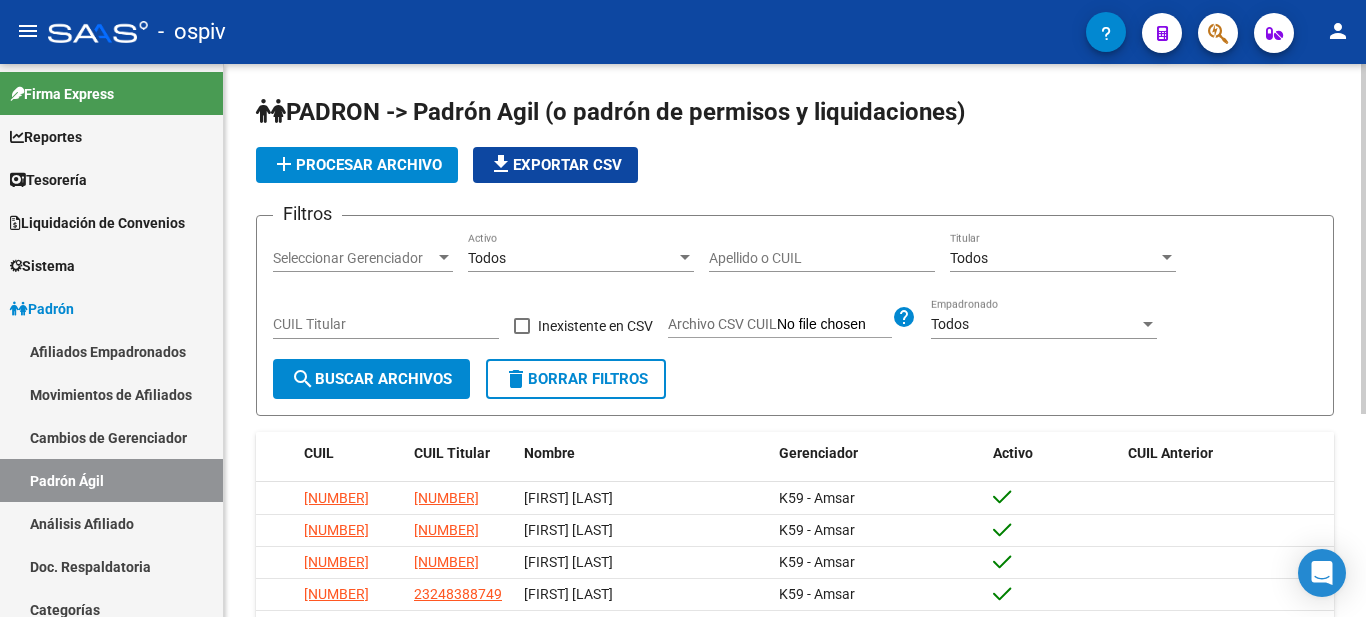 click on "Todos Activo" 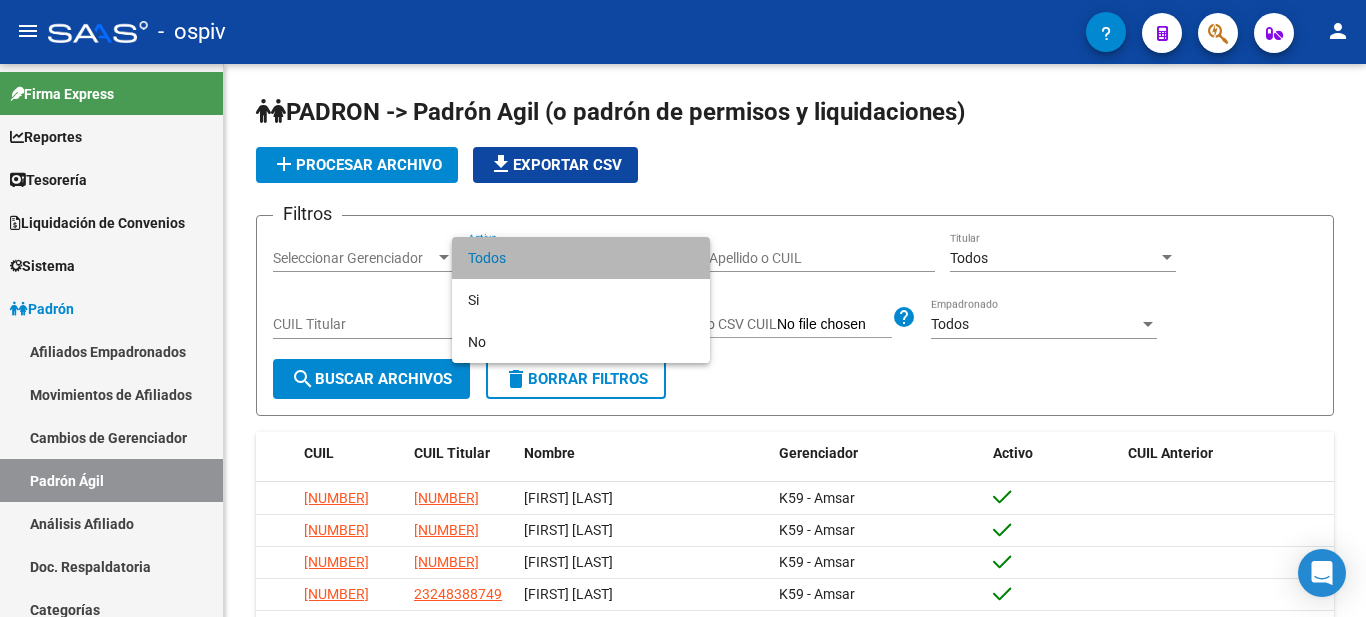 click on "Todos" at bounding box center [581, 258] 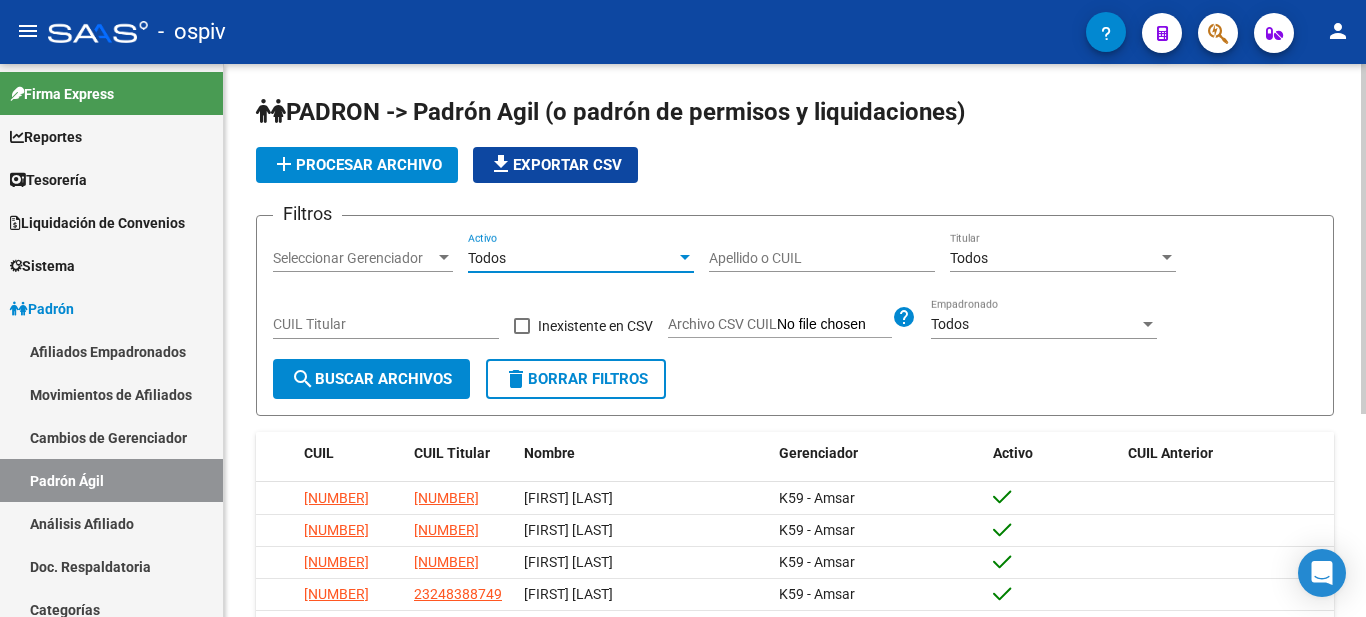 click on "Seleccionar Gerenciador Seleccionar Gerenciador" 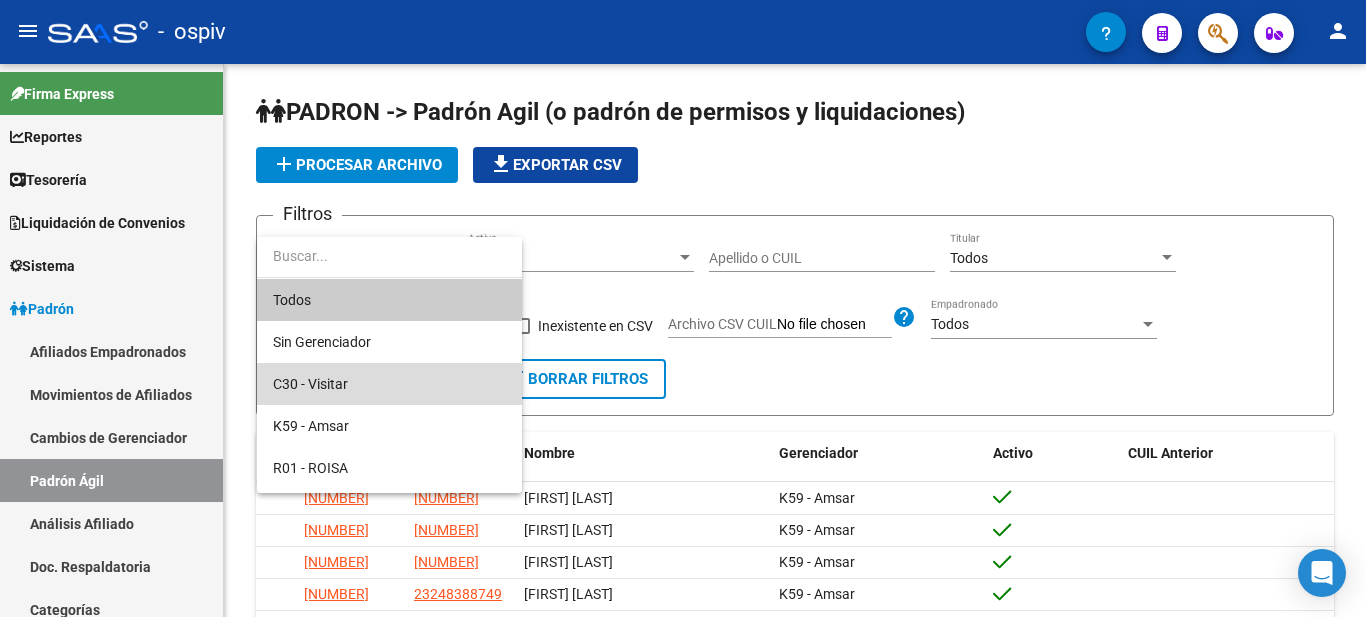 click on "C30 - Visitar" at bounding box center (389, 384) 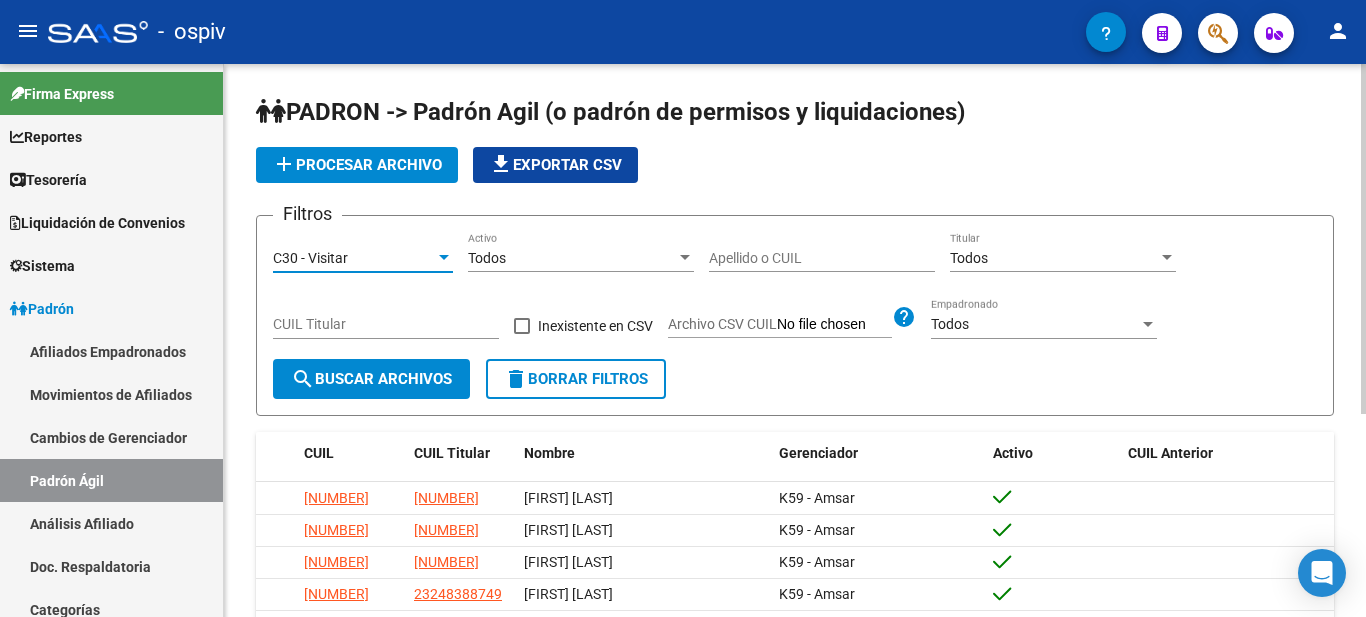 click on "Todos" at bounding box center [1054, 258] 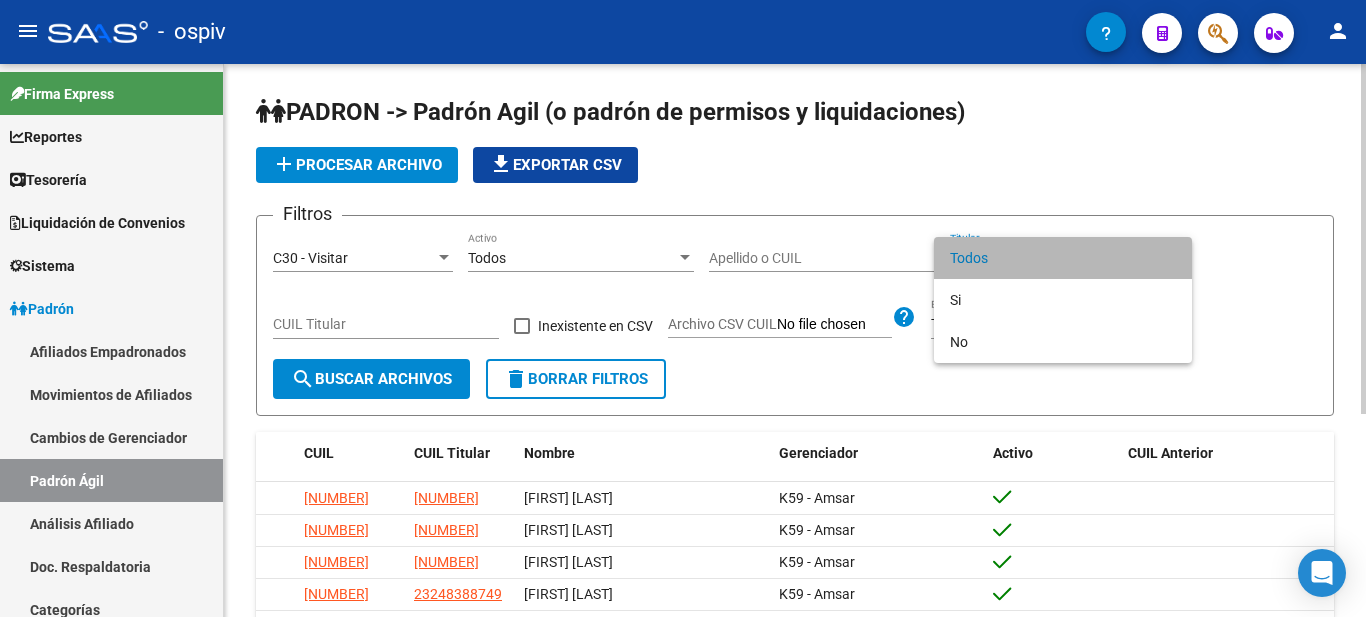 click on "Todos" at bounding box center (1063, 258) 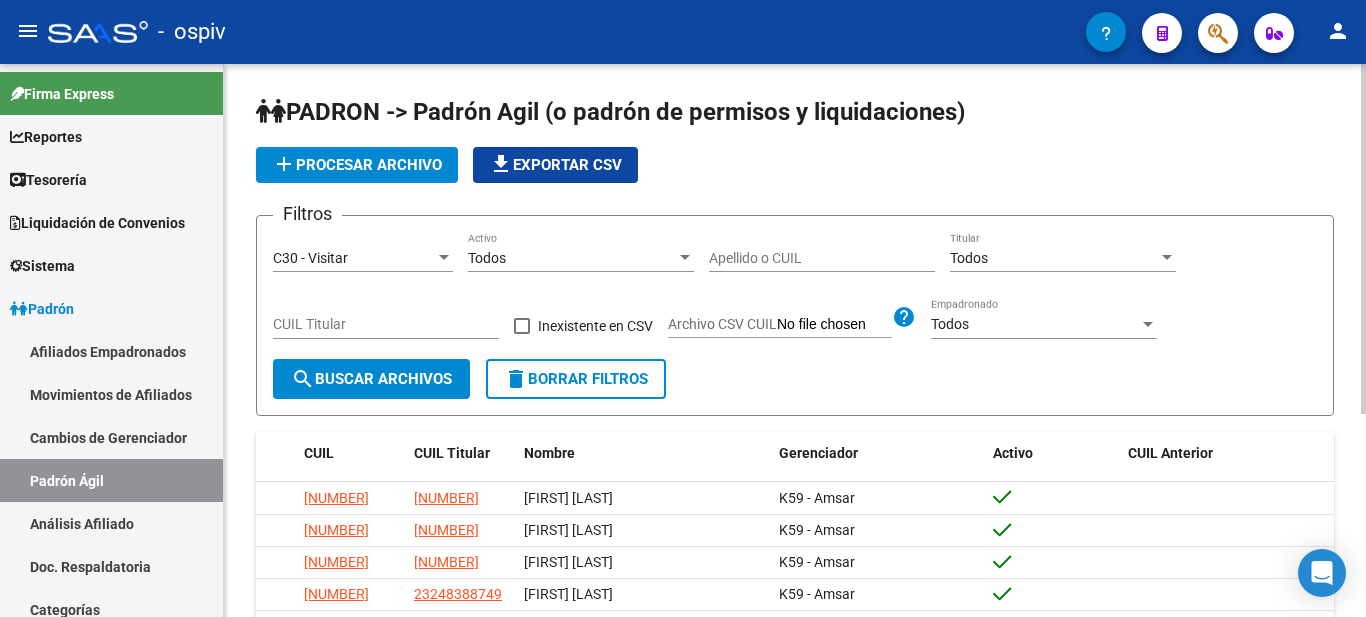click at bounding box center [444, 258] 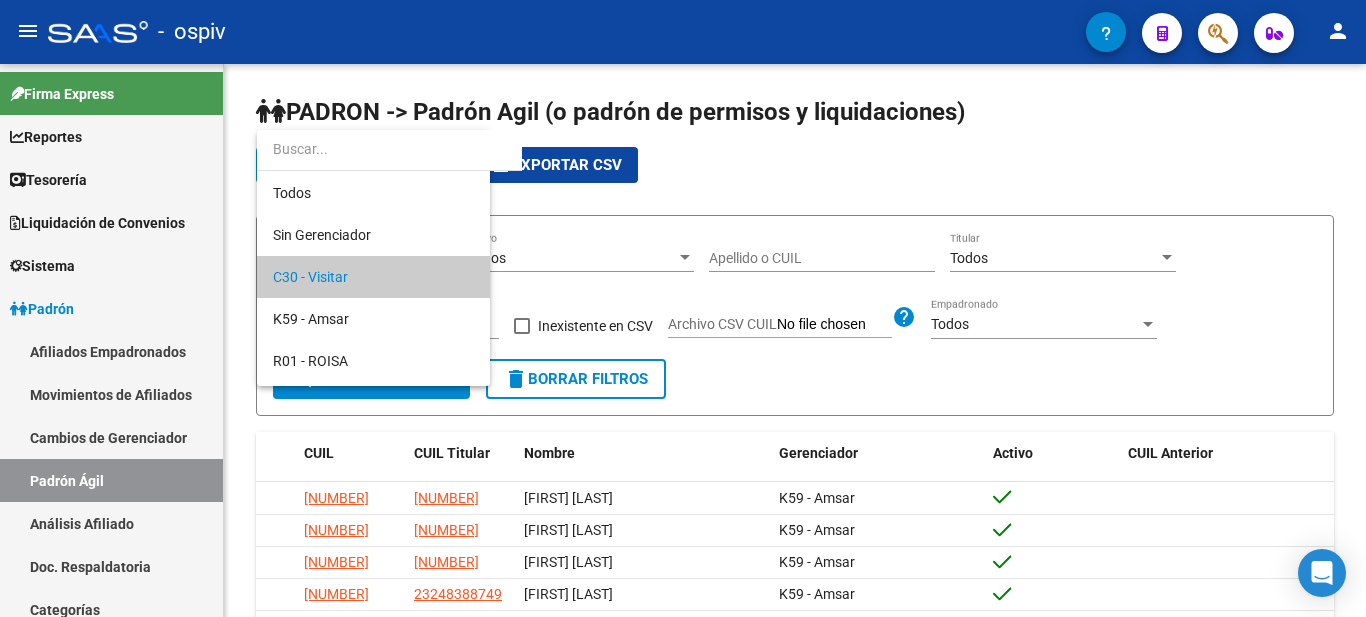 scroll, scrollTop: 19, scrollLeft: 0, axis: vertical 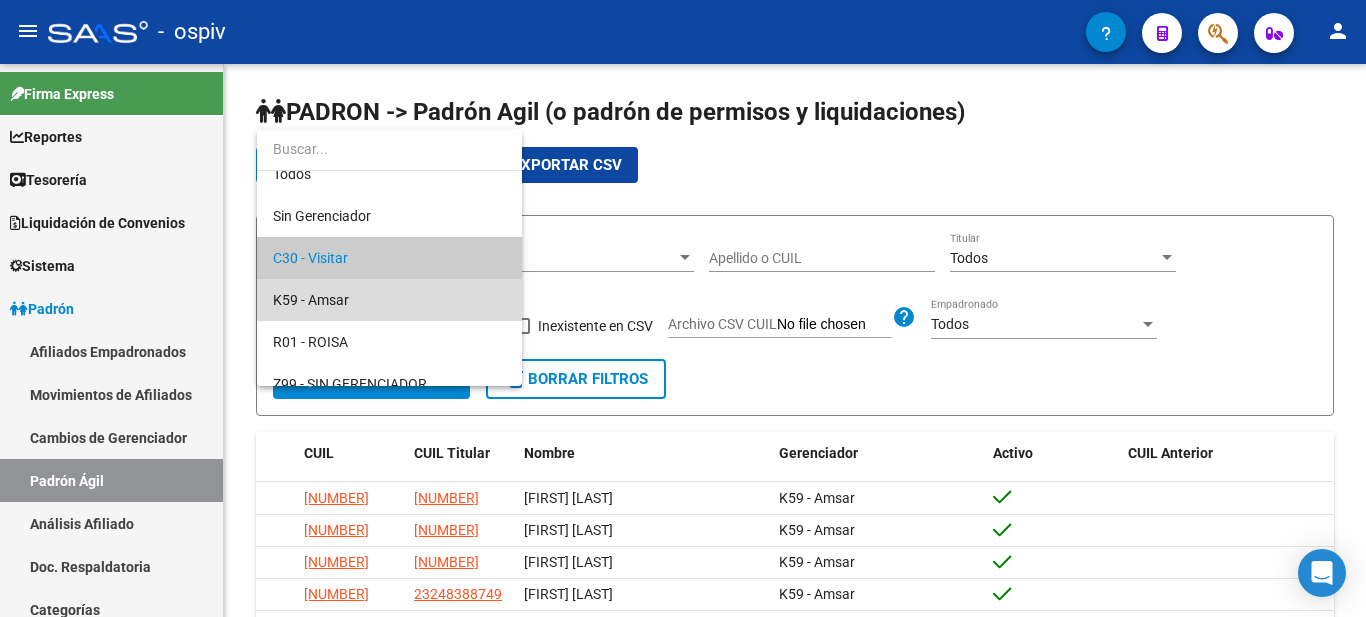 click on "K59 - Amsar" at bounding box center [389, 300] 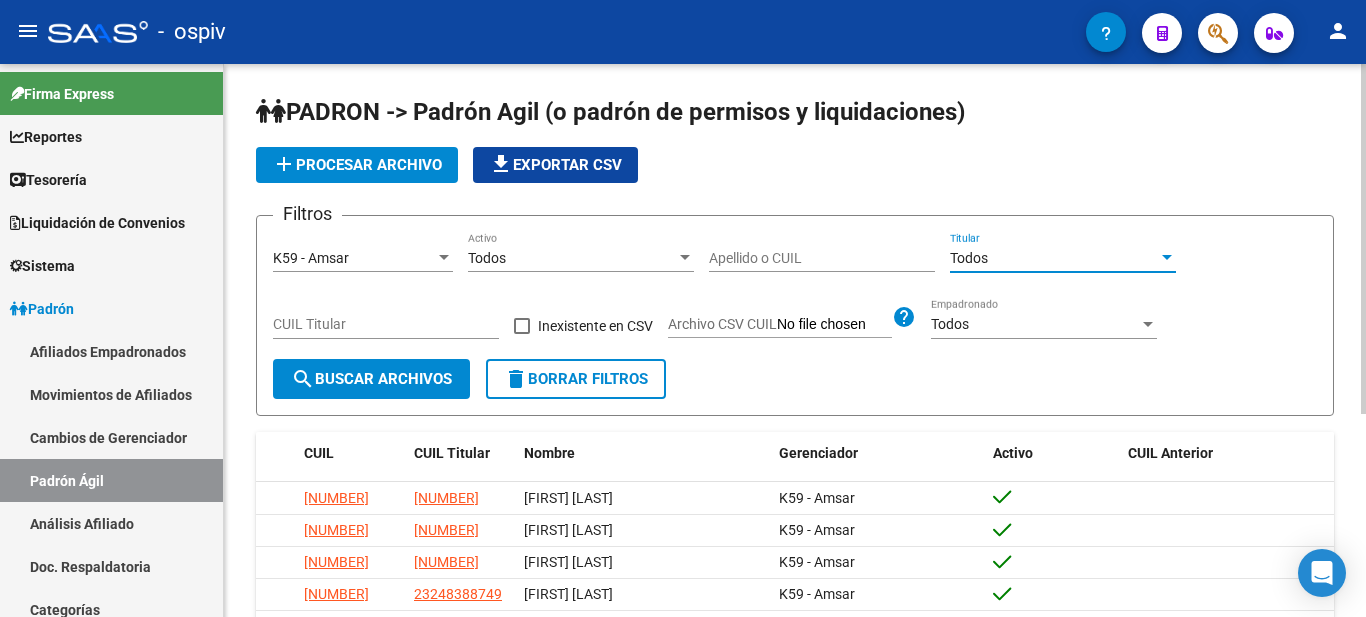 click on "Todos" at bounding box center (1054, 258) 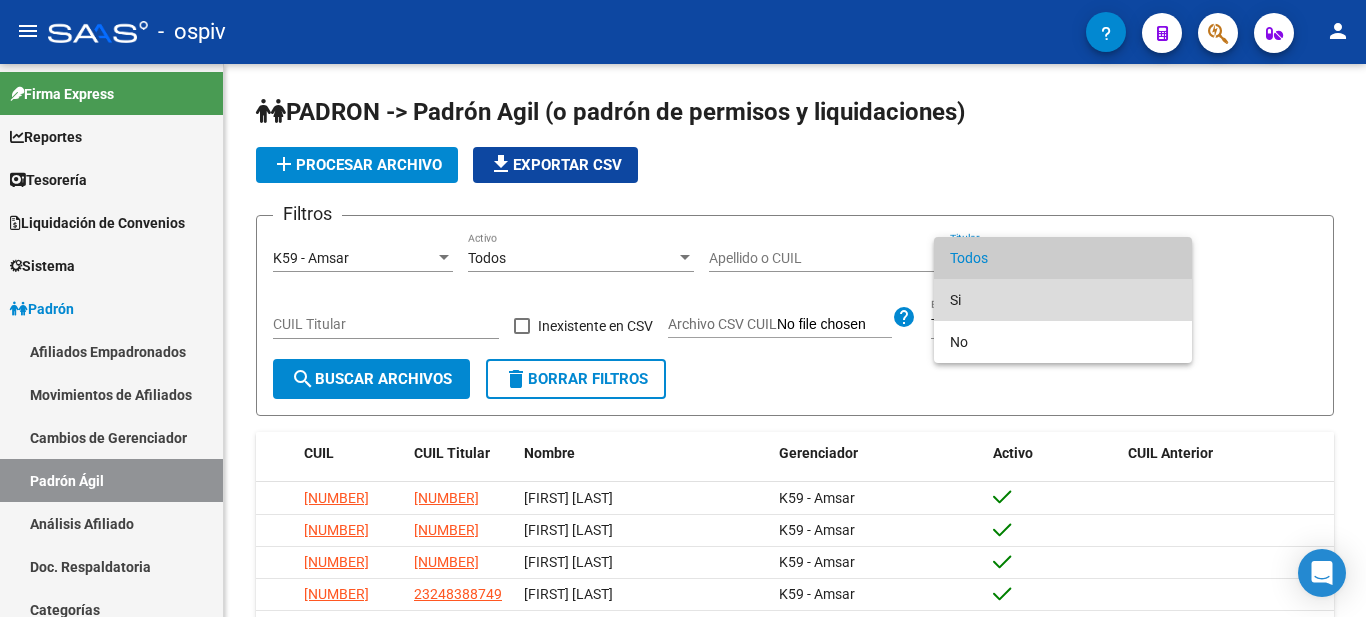 click on "Si" at bounding box center (1063, 300) 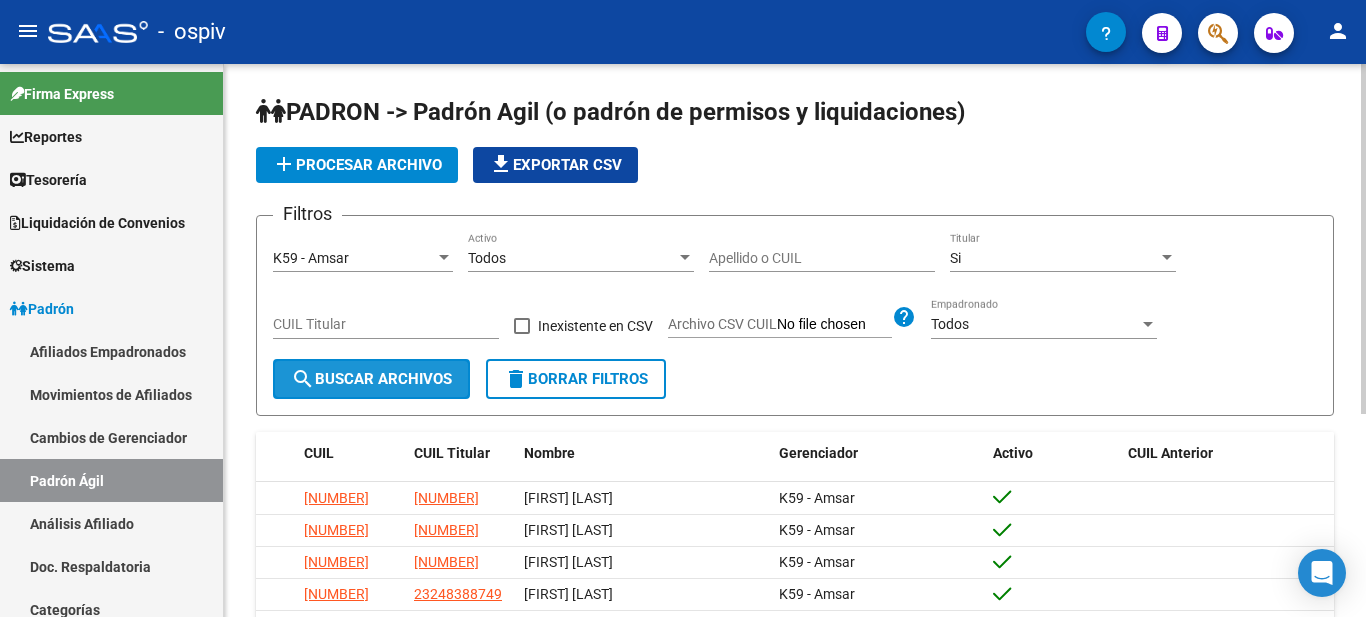 click on "search  Buscar Archivos" 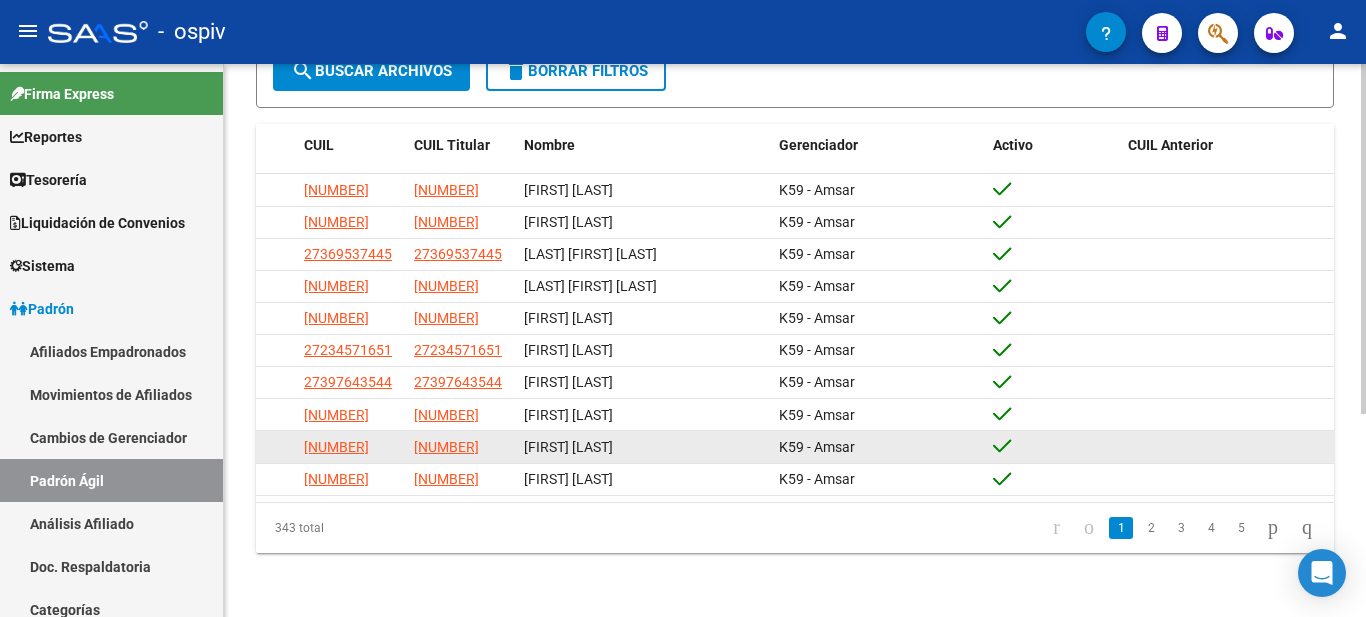 scroll, scrollTop: 0, scrollLeft: 0, axis: both 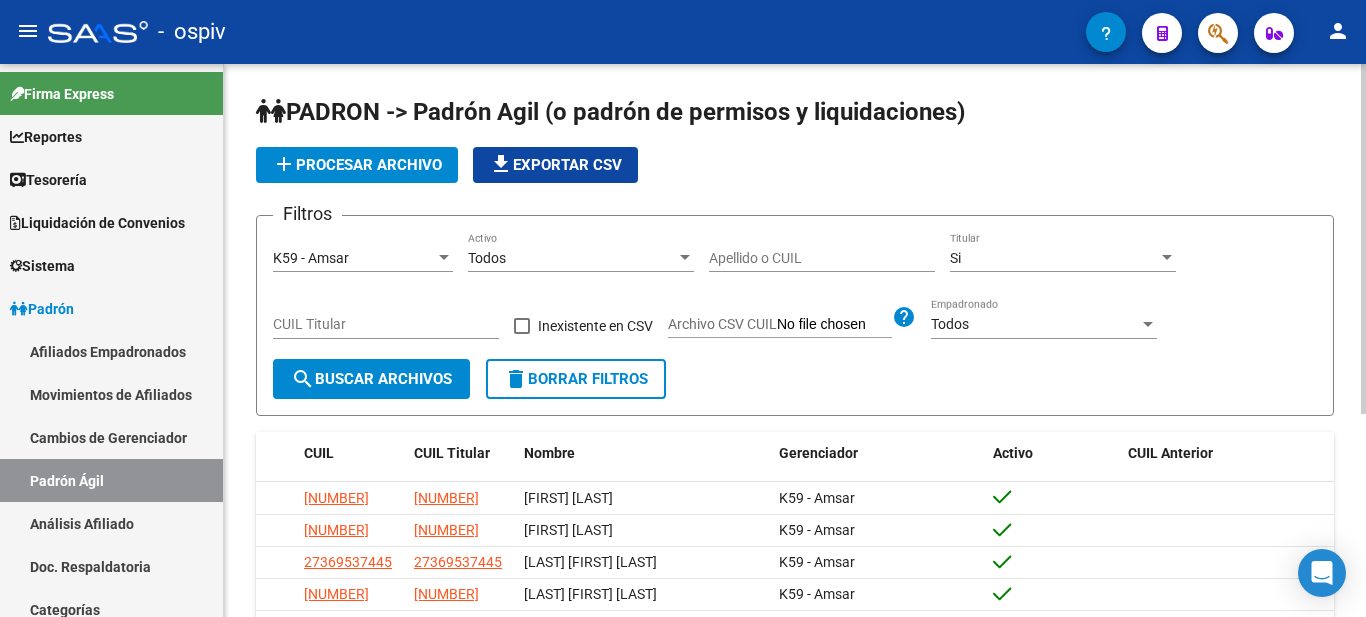 click on "file_download  Exportar CSV" 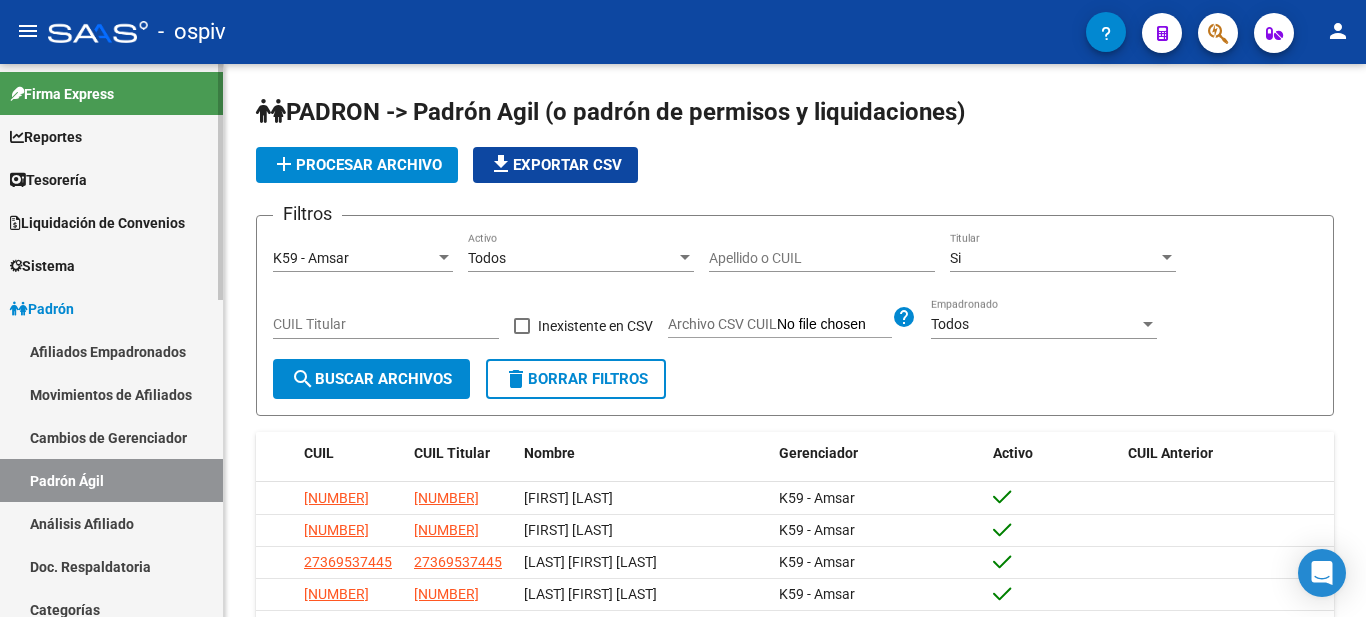 click on "Movimientos de Afiliados" at bounding box center (111, 394) 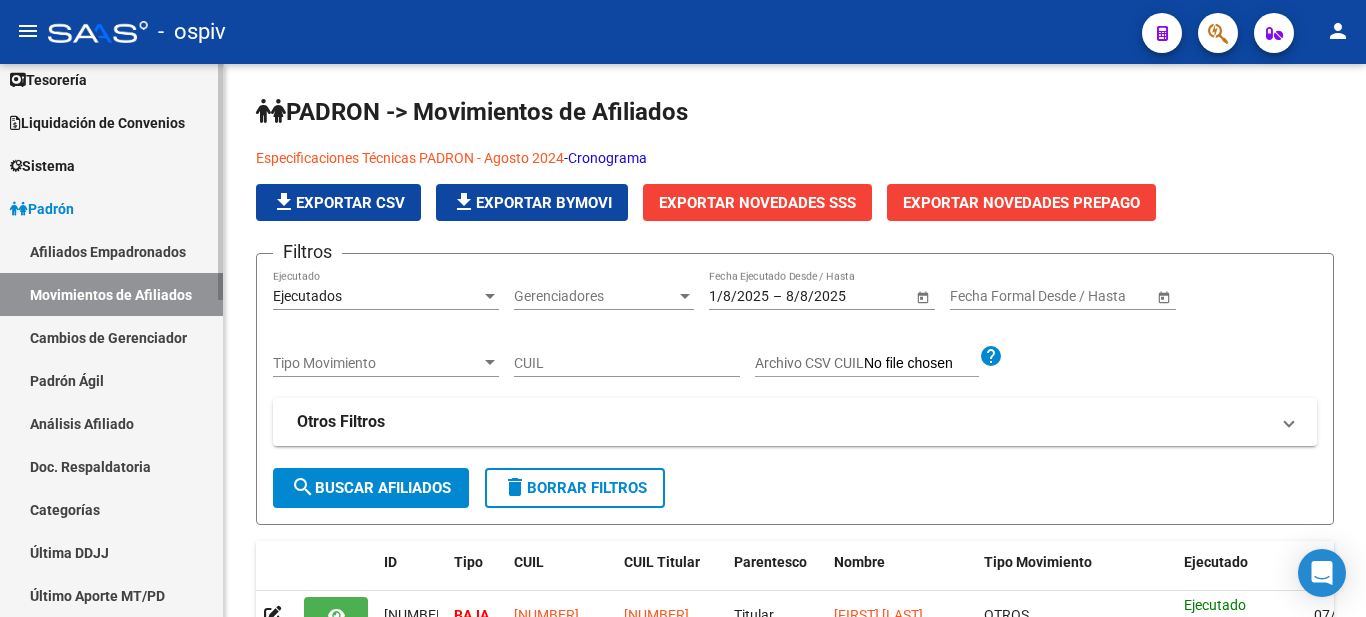scroll, scrollTop: 0, scrollLeft: 0, axis: both 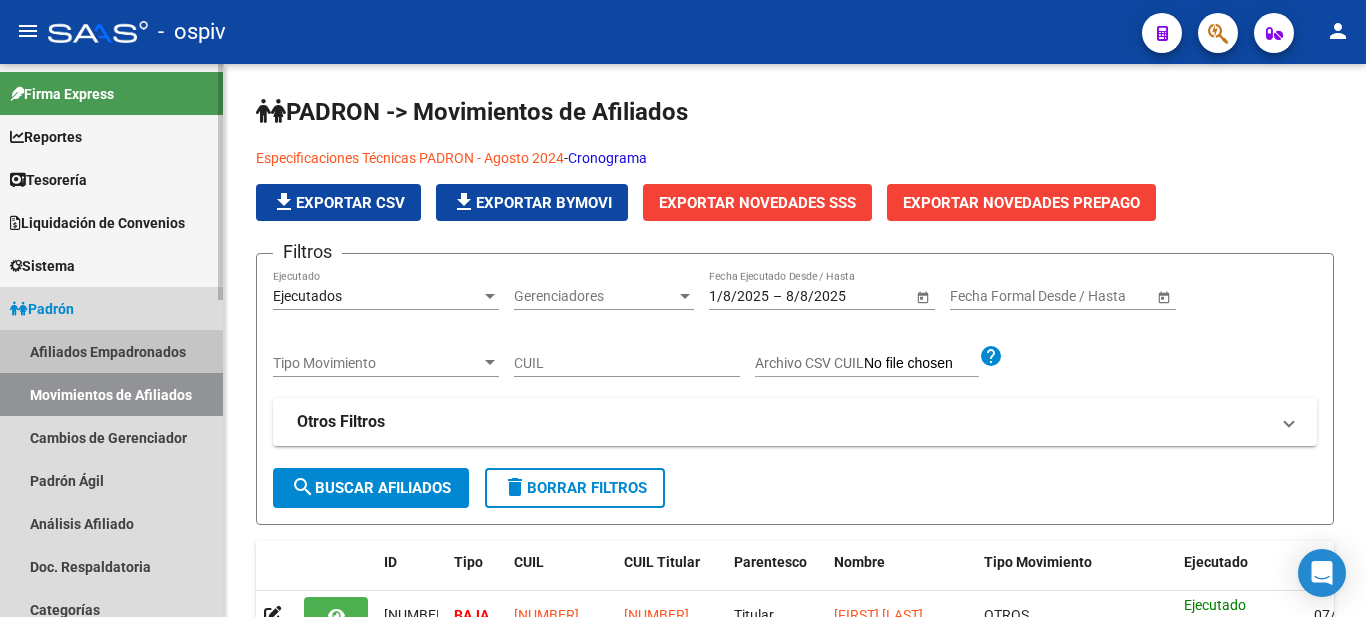 click on "Afiliados Empadronados" at bounding box center (111, 351) 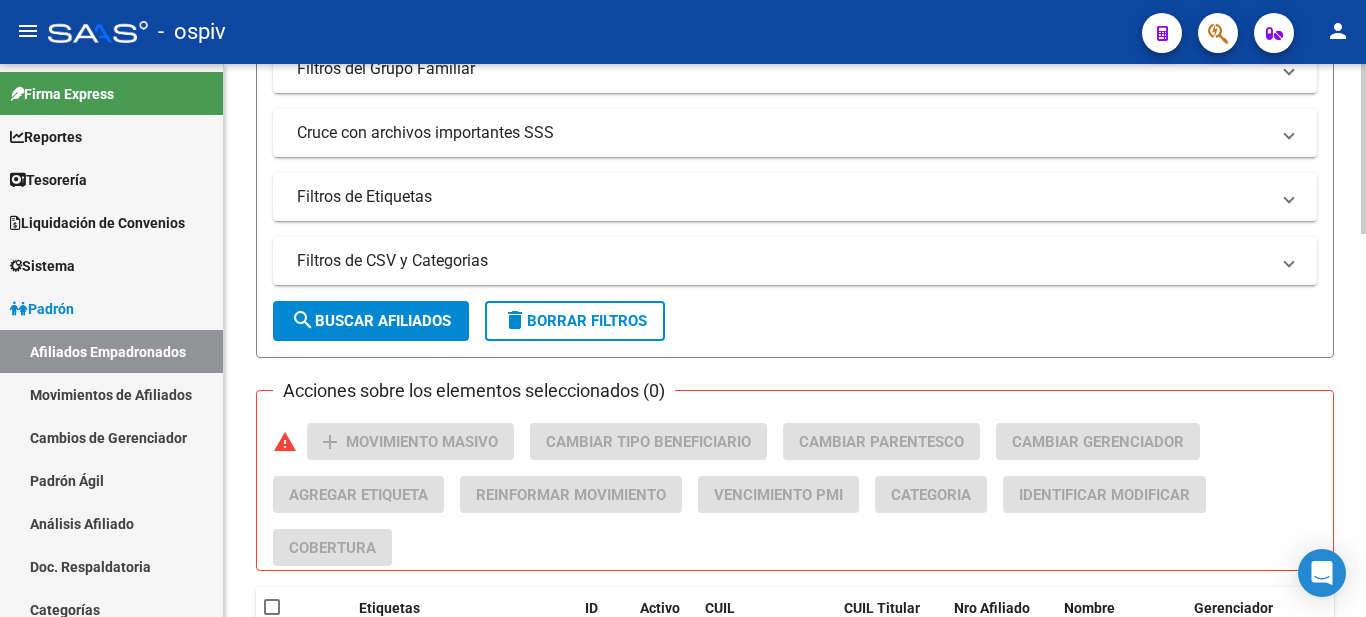 scroll, scrollTop: 500, scrollLeft: 0, axis: vertical 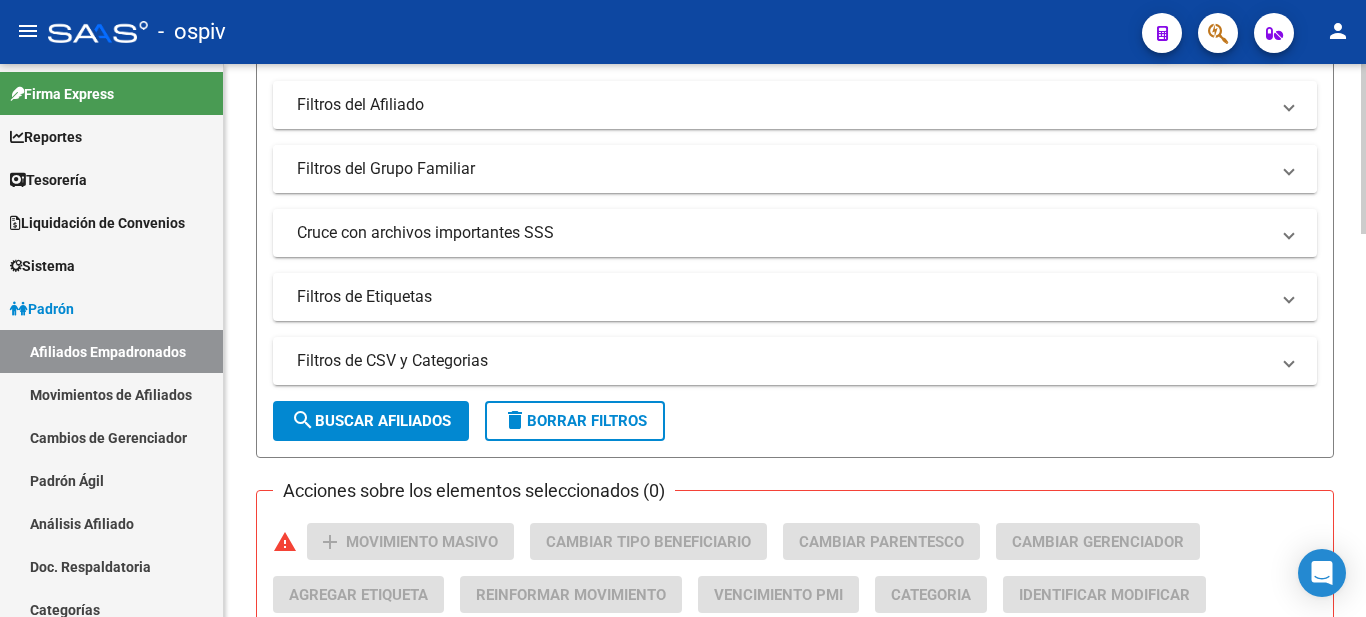 click on "Filtros del Grupo Familiar" at bounding box center (783, 169) 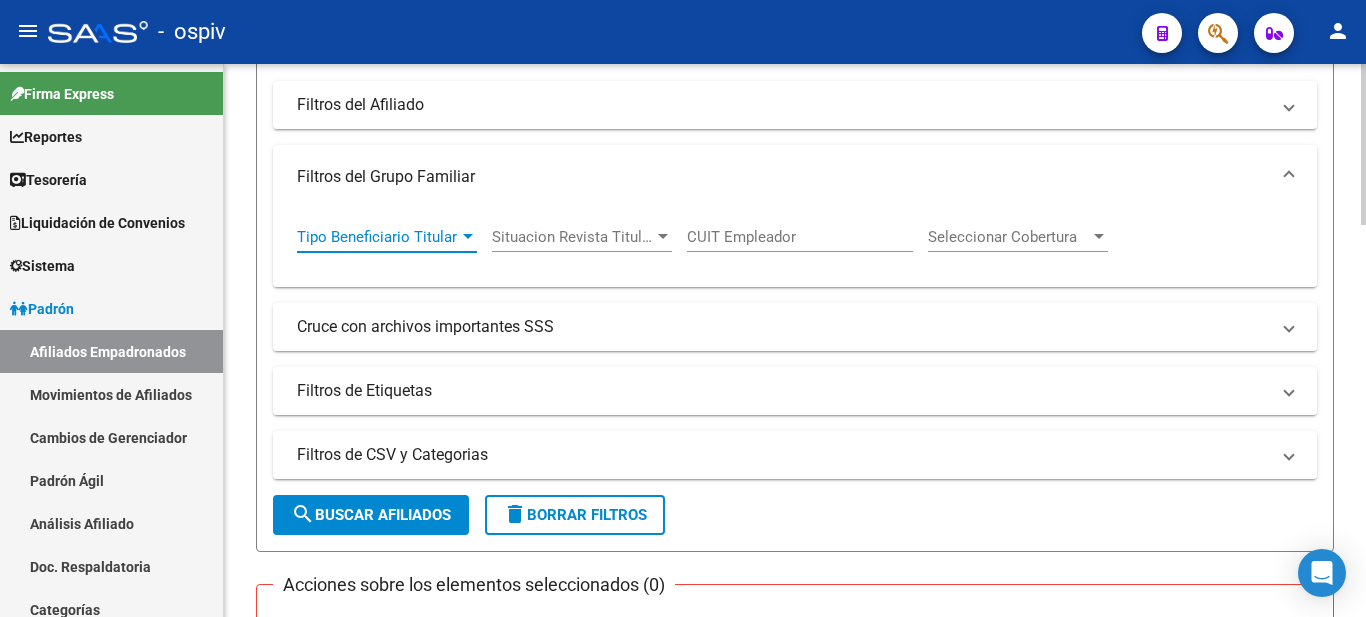 click at bounding box center (468, 236) 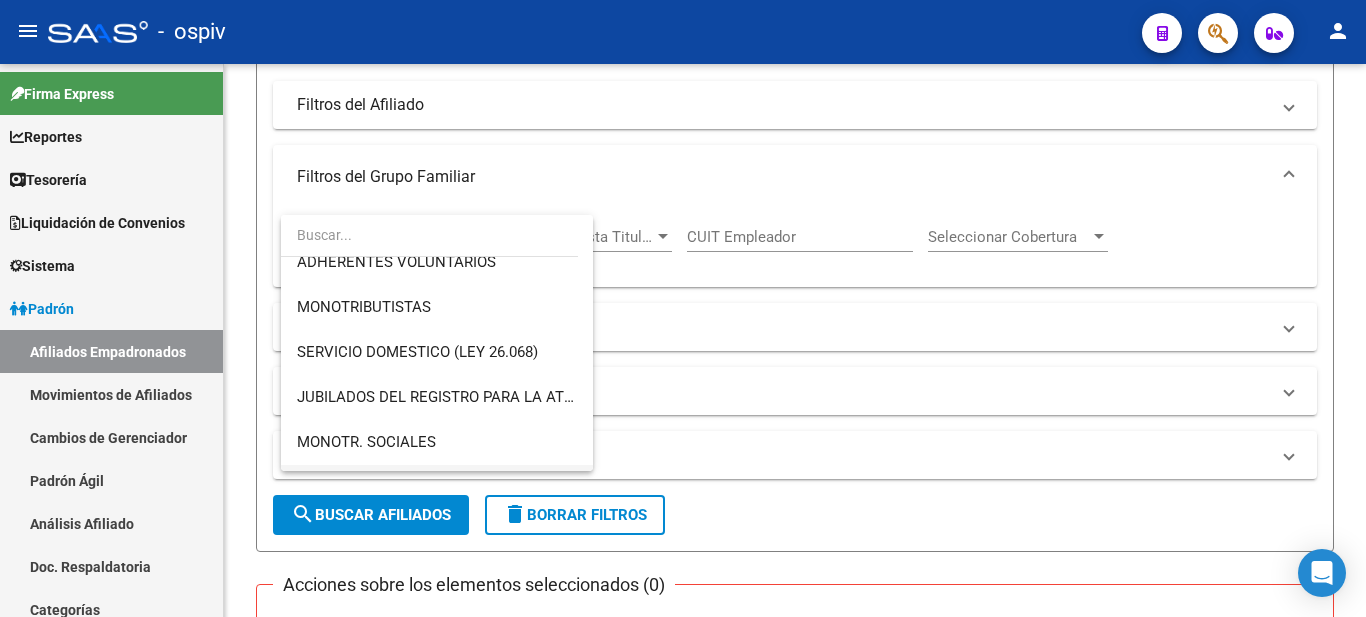scroll, scrollTop: 419, scrollLeft: 0, axis: vertical 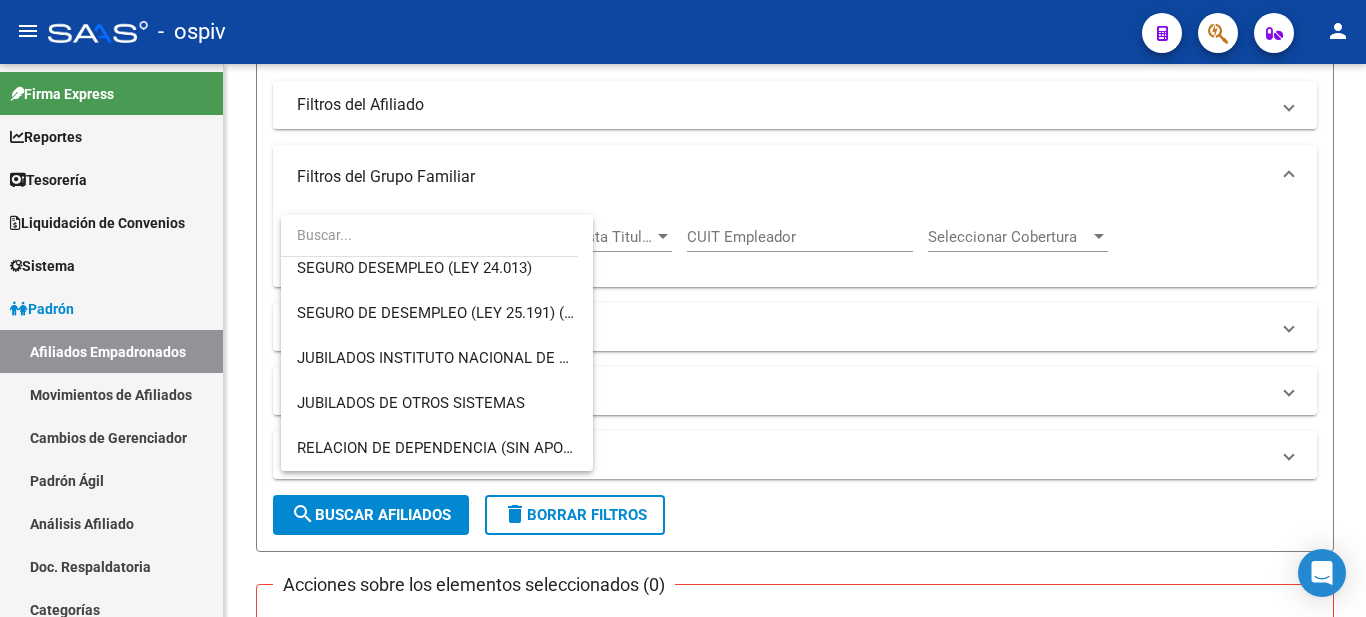 click at bounding box center (683, 308) 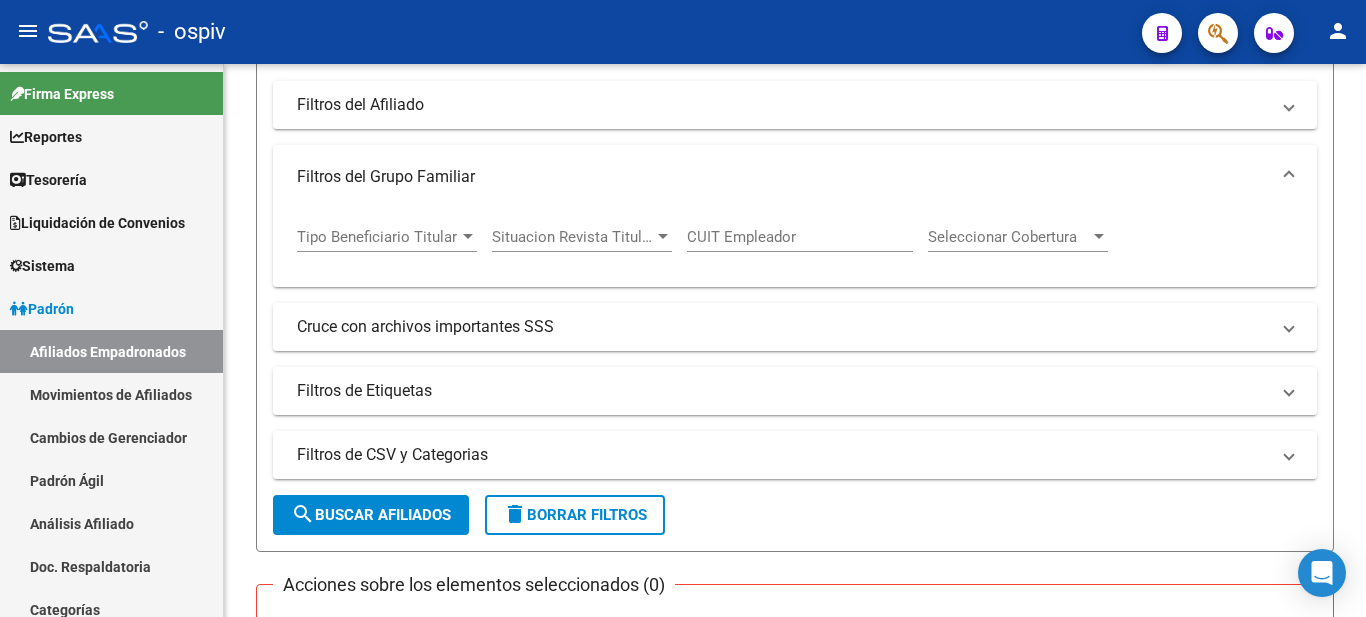 click on "Movimientos de Afiliados" at bounding box center [111, 394] 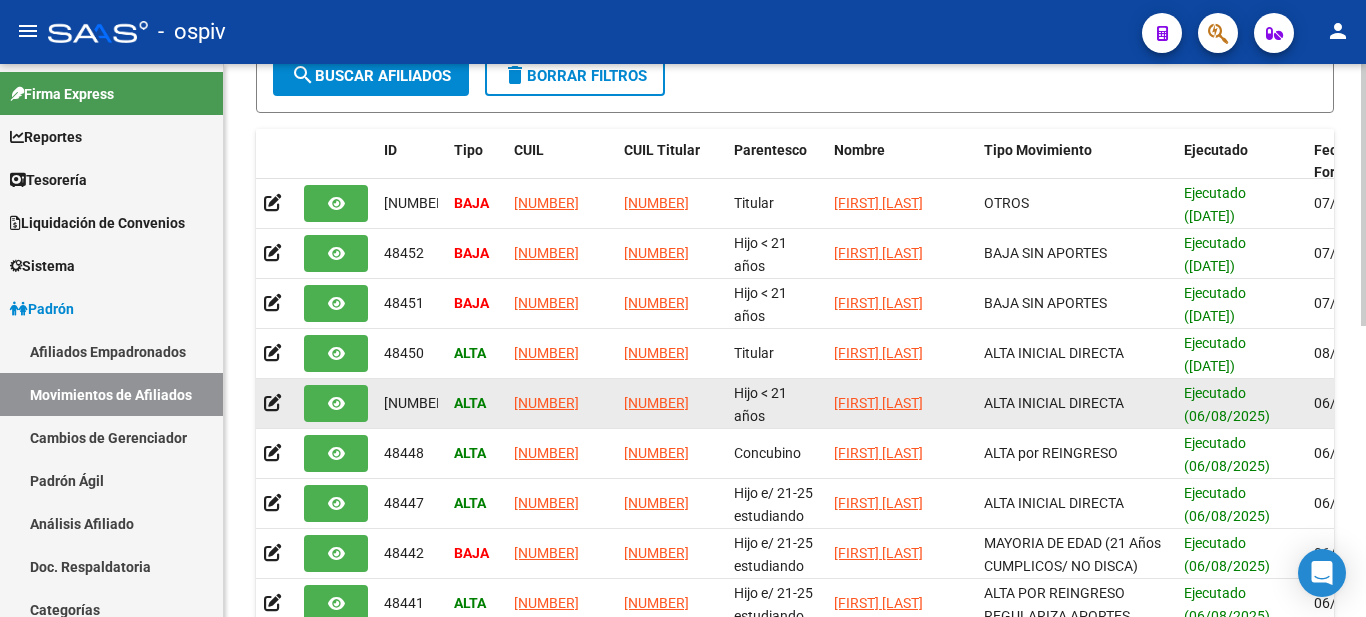 scroll, scrollTop: 12, scrollLeft: 0, axis: vertical 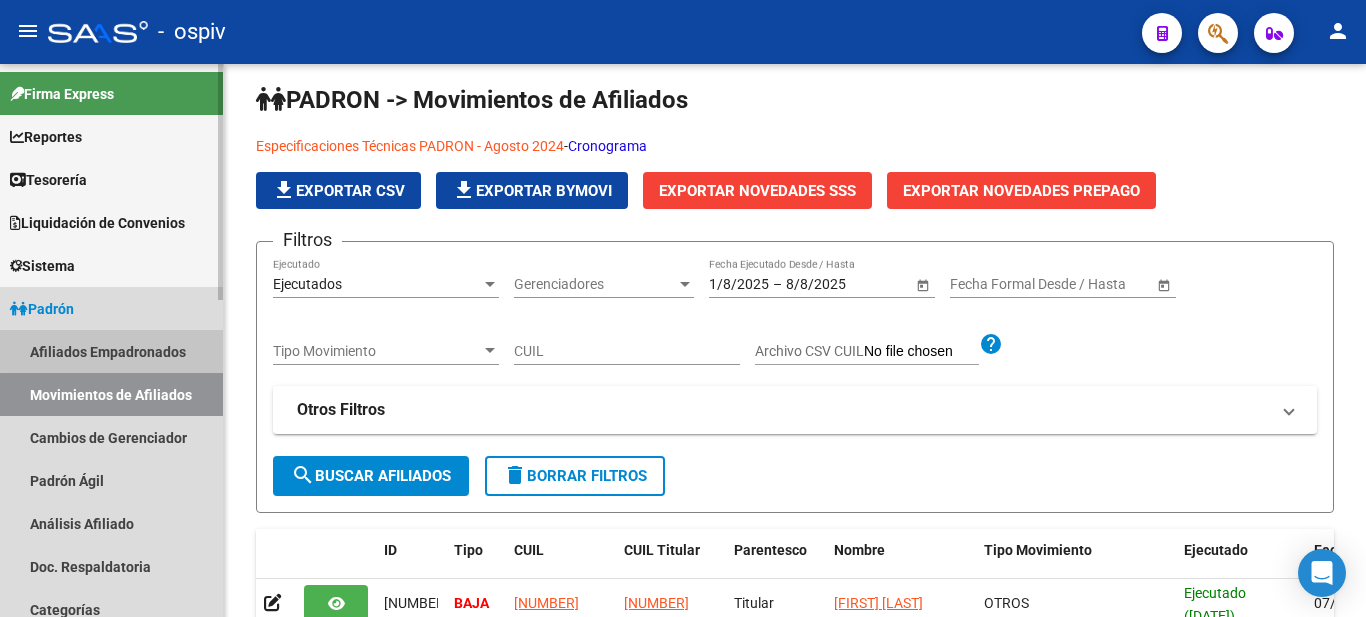 click on "Afiliados Empadronados" at bounding box center [111, 351] 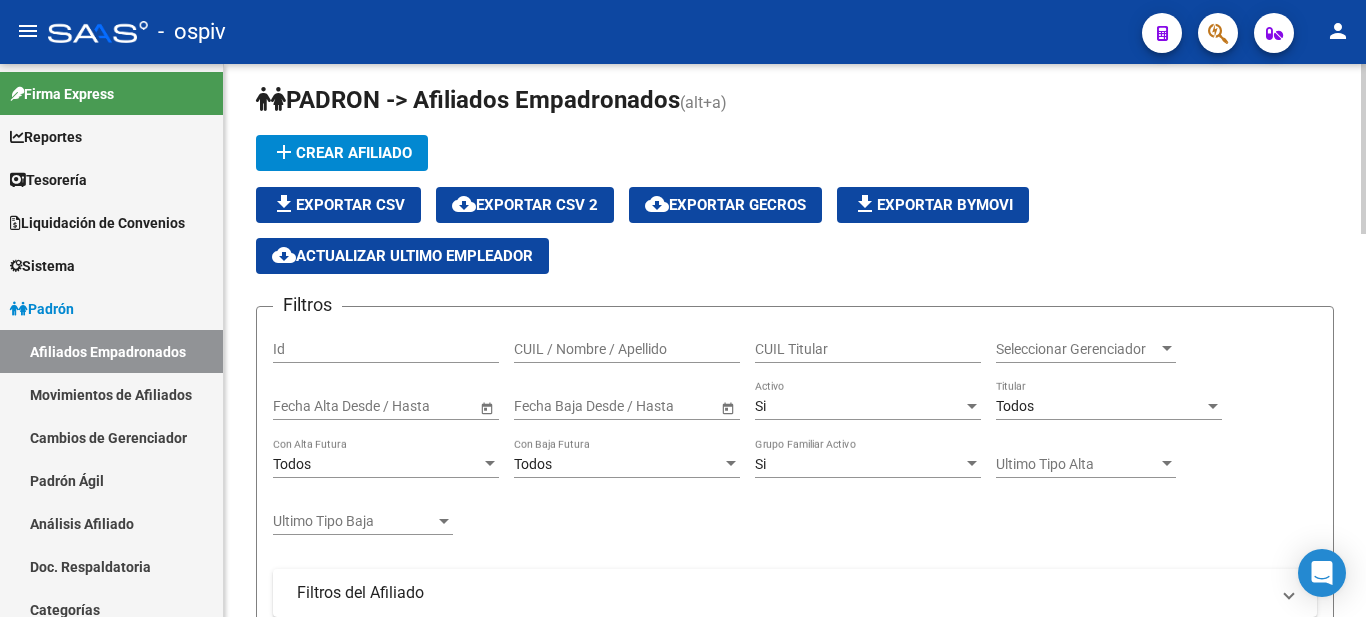 click on "file_download  Exportar Bymovi" 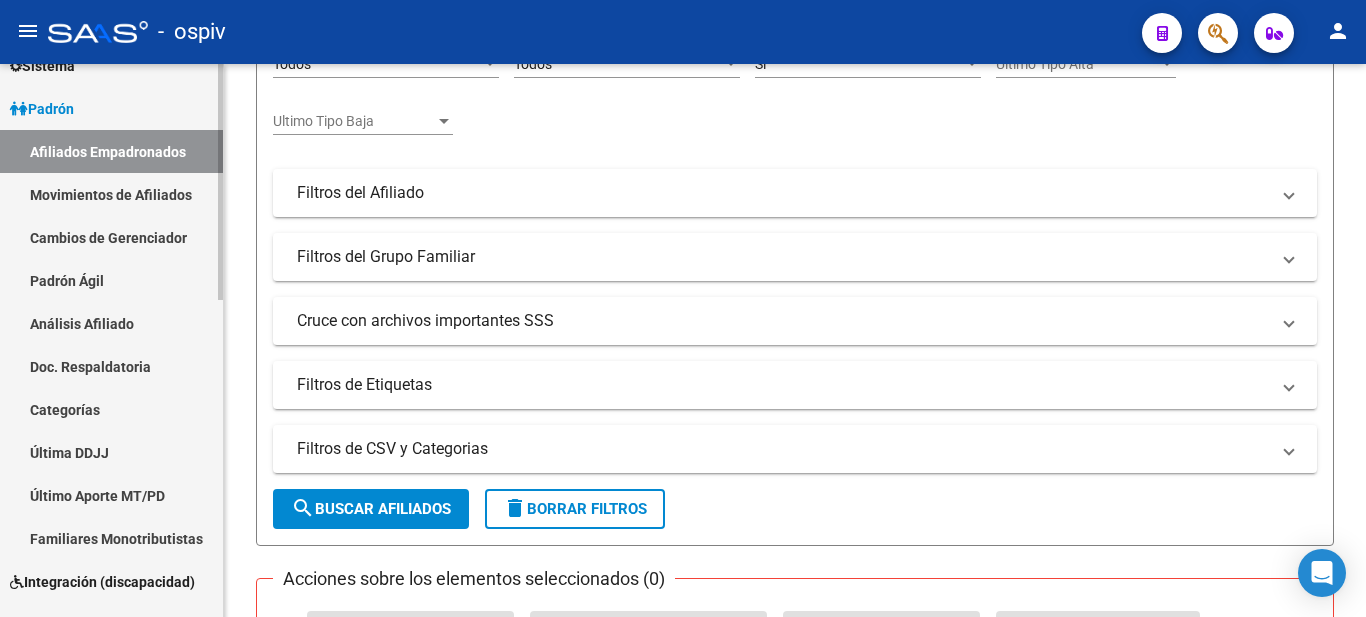 scroll, scrollTop: 400, scrollLeft: 0, axis: vertical 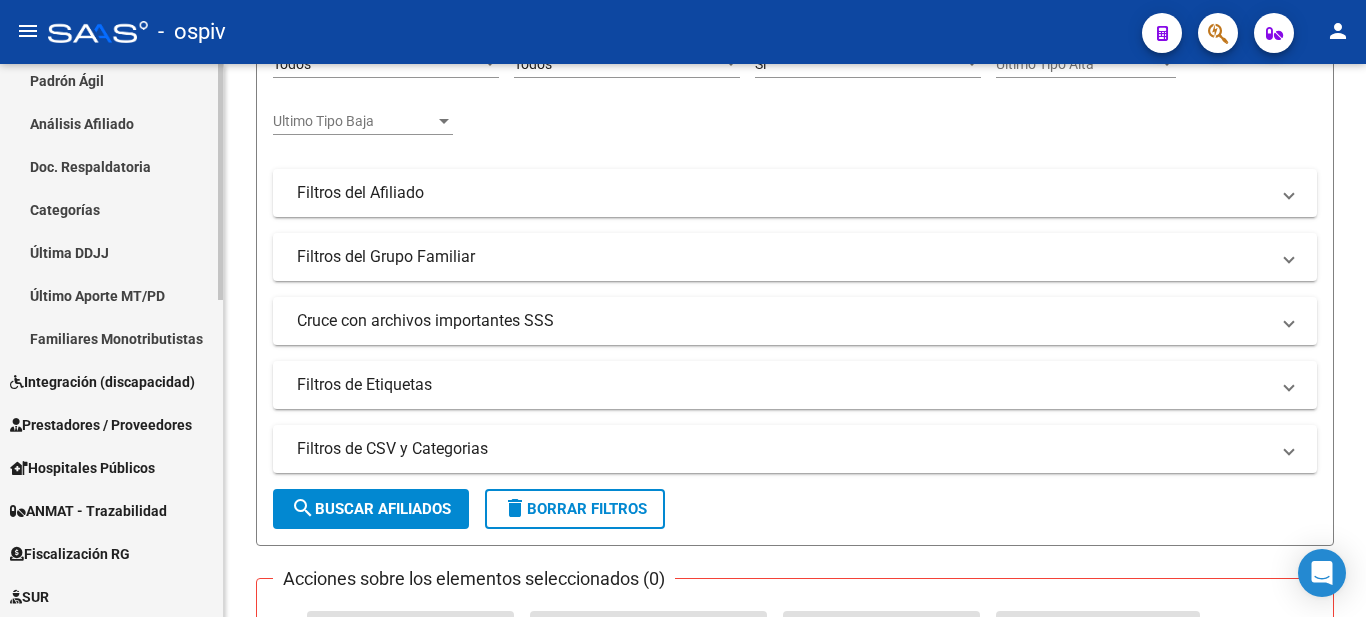 click on "Último Aporte MT/PD" at bounding box center (111, 295) 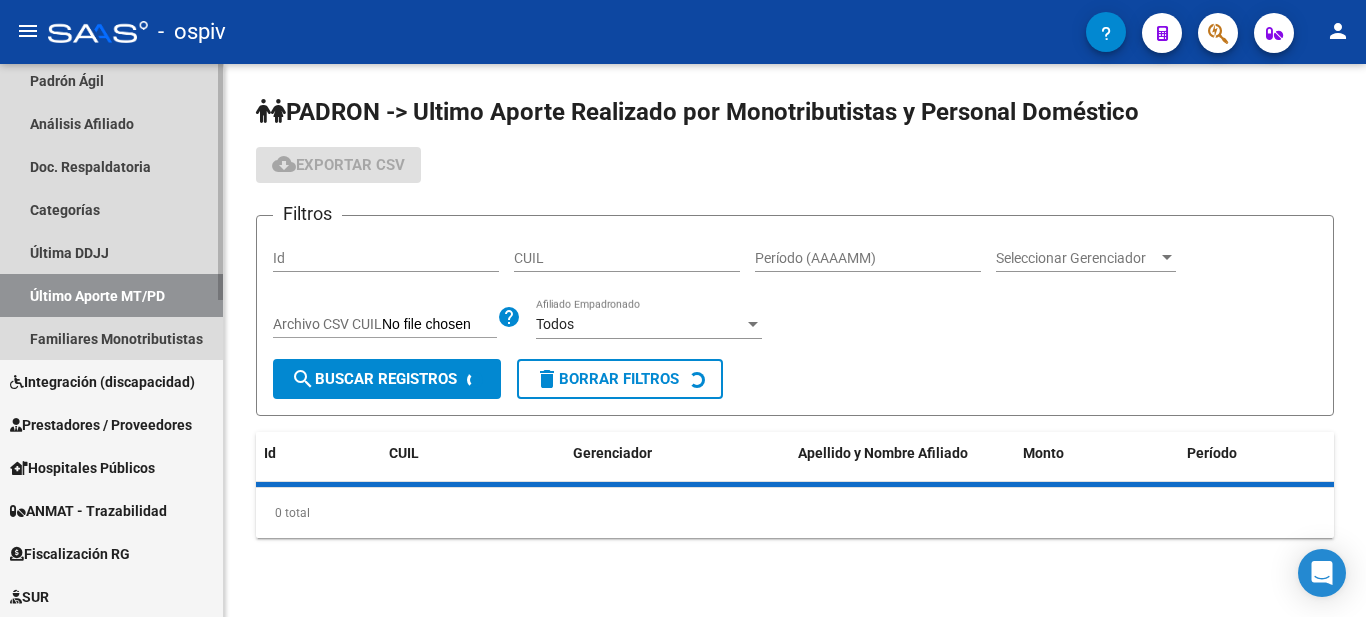 scroll, scrollTop: 0, scrollLeft: 0, axis: both 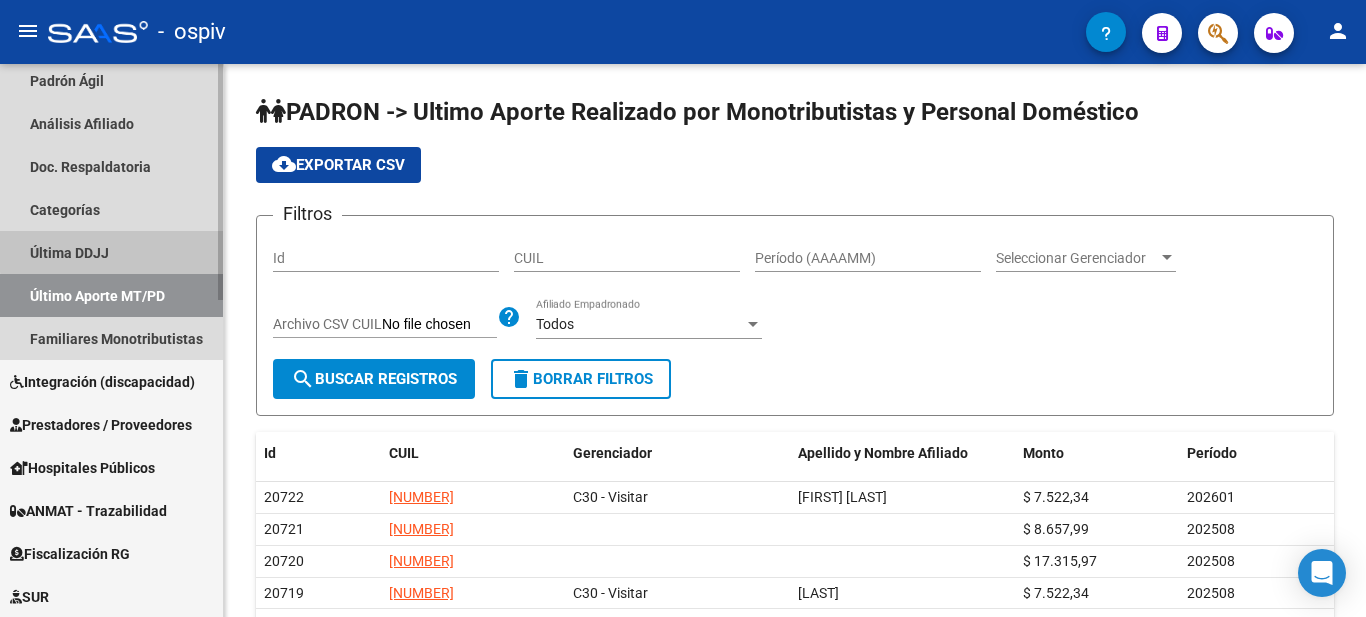 click on "Última DDJJ" at bounding box center [111, 252] 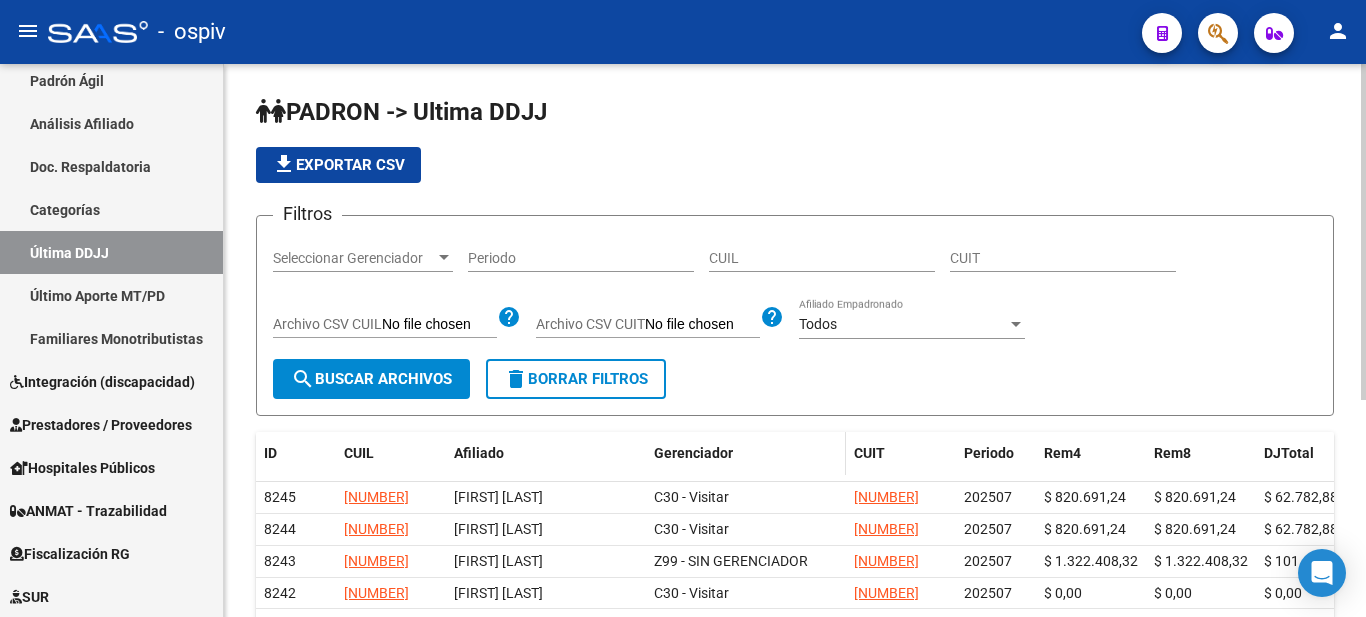 scroll, scrollTop: 100, scrollLeft: 0, axis: vertical 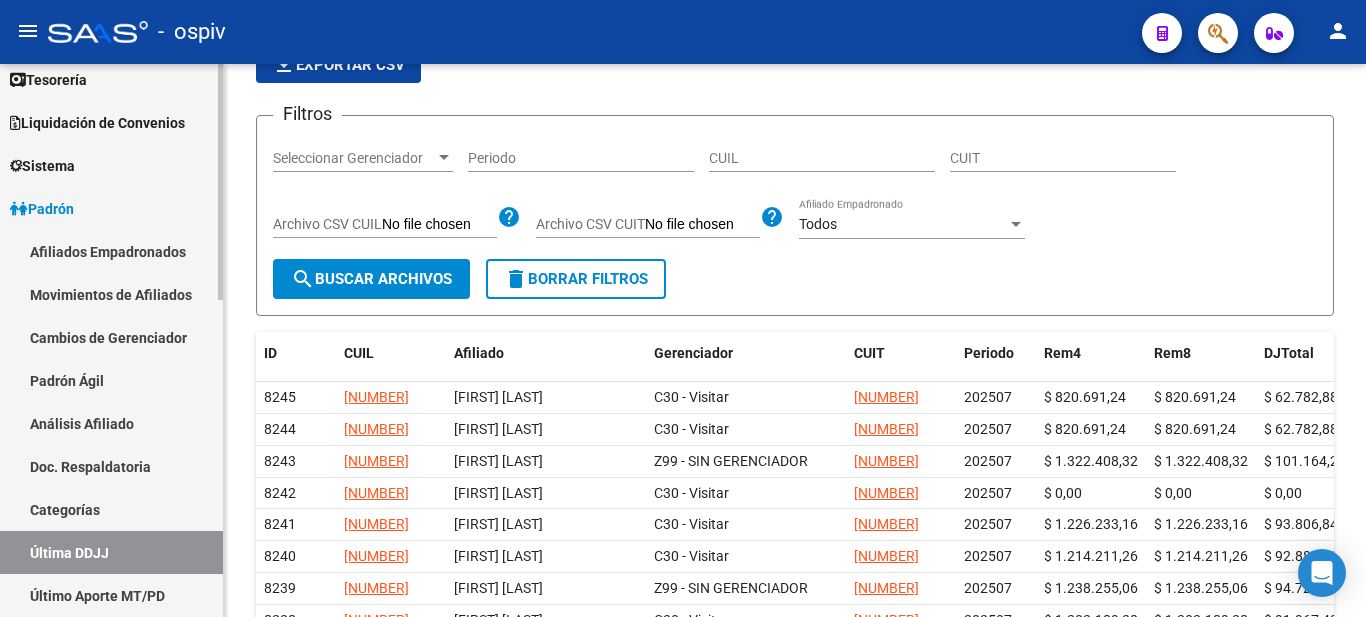 click on "Categorías" at bounding box center (111, 509) 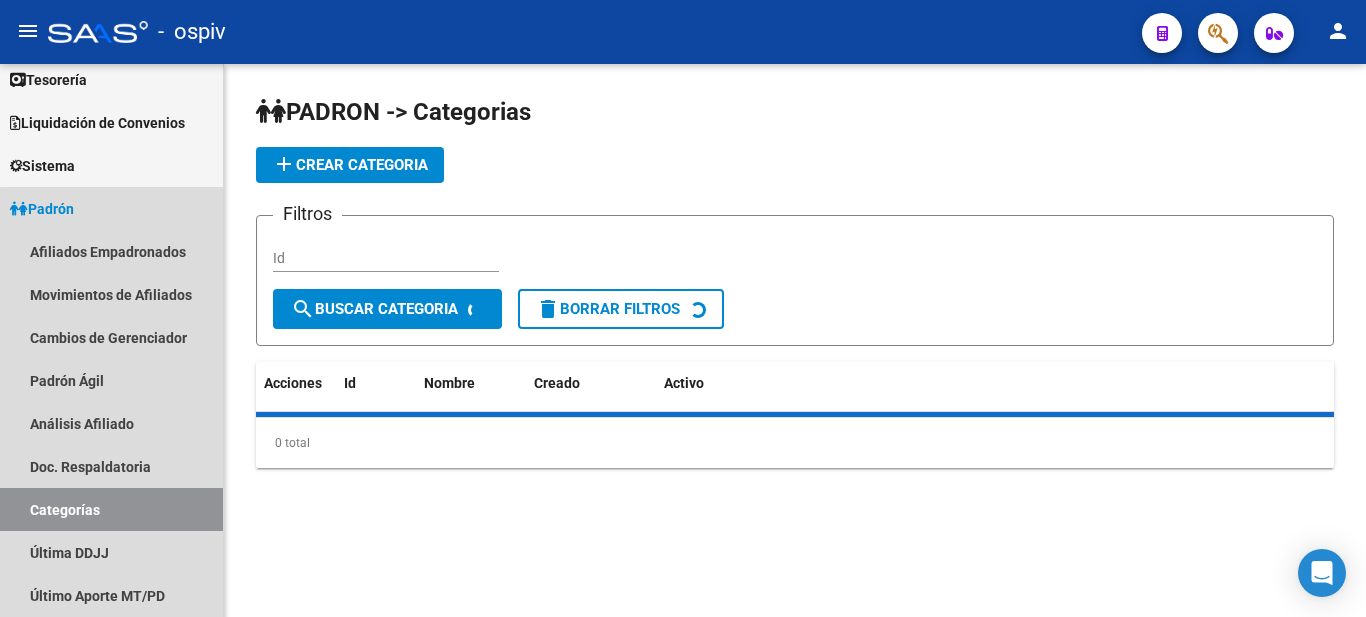 scroll, scrollTop: 0, scrollLeft: 0, axis: both 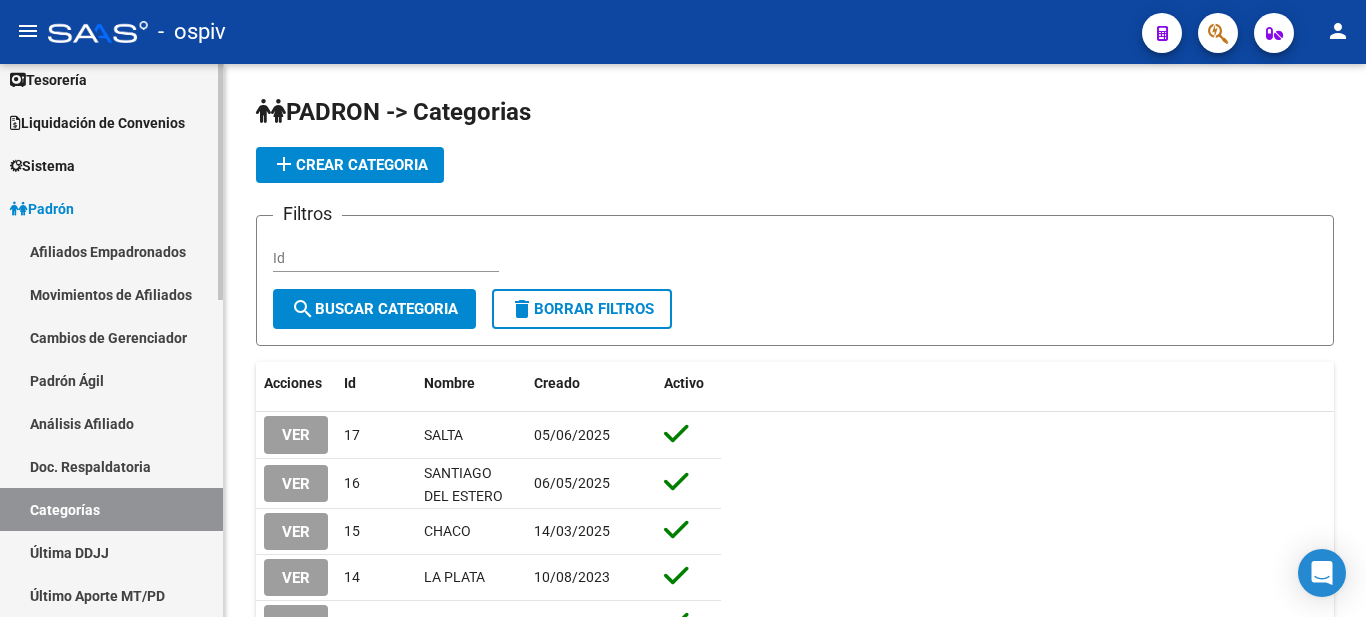 click on "Cambios de Gerenciador" at bounding box center (111, 337) 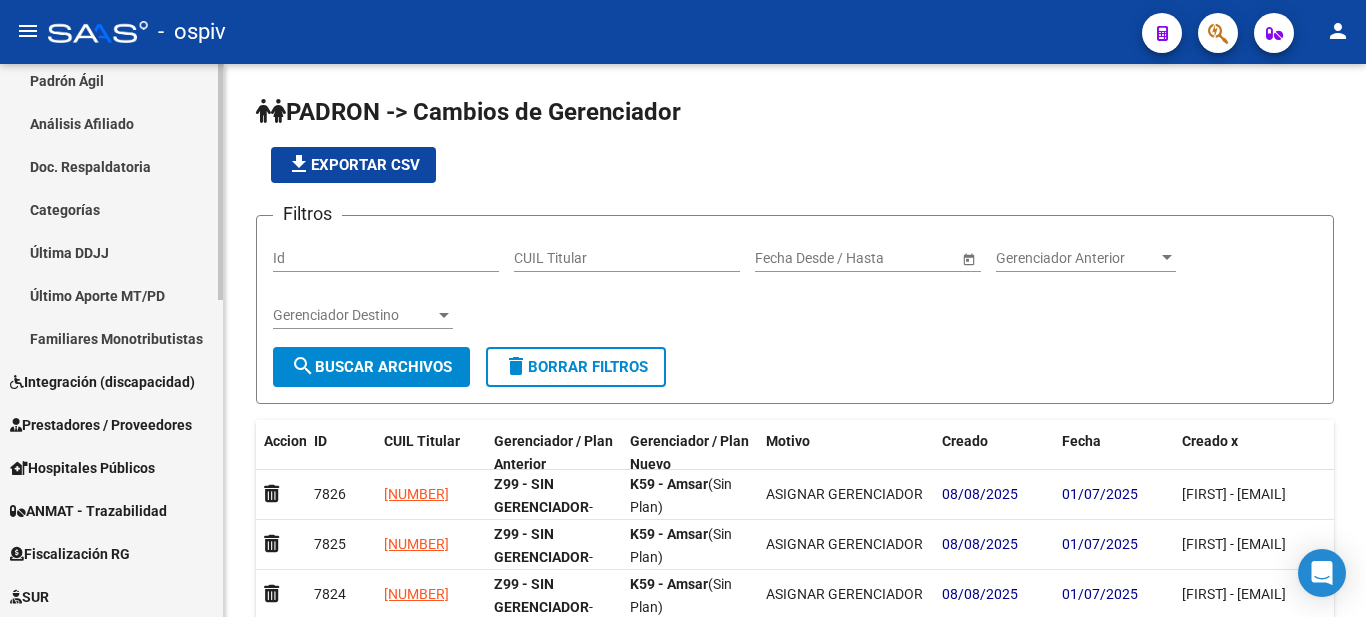 scroll, scrollTop: 200, scrollLeft: 0, axis: vertical 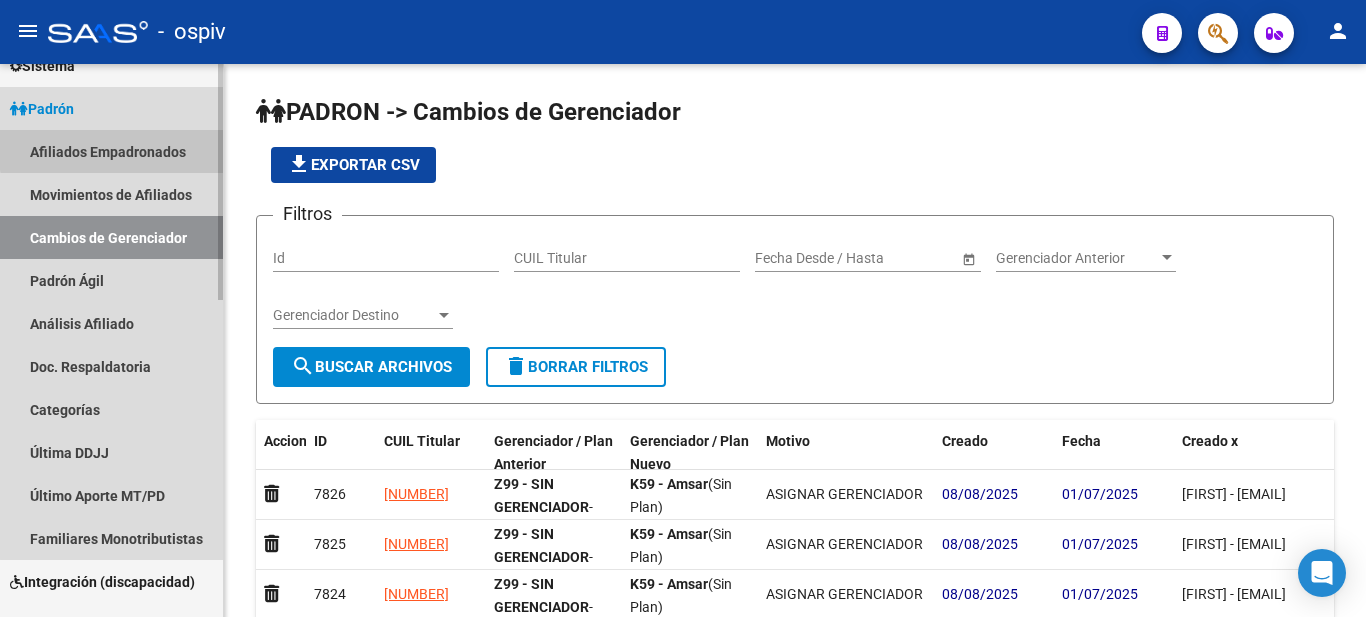 click on "Afiliados Empadronados" at bounding box center (111, 151) 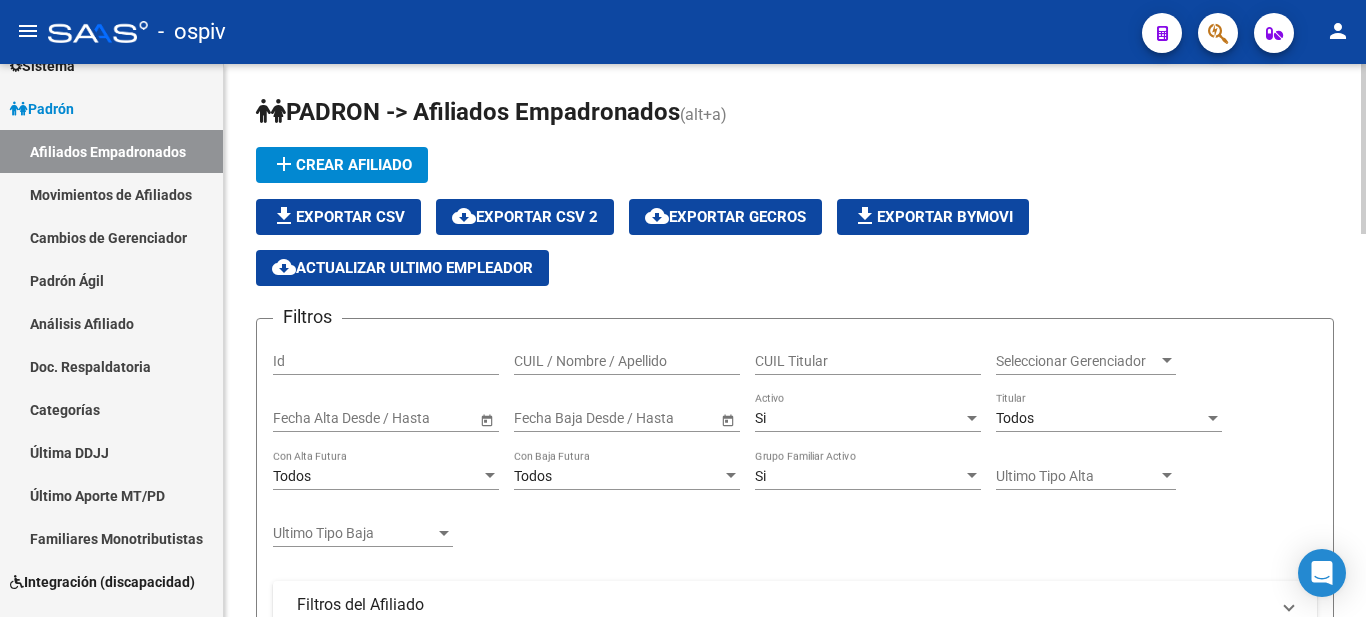 click on "Todos" at bounding box center (1100, 418) 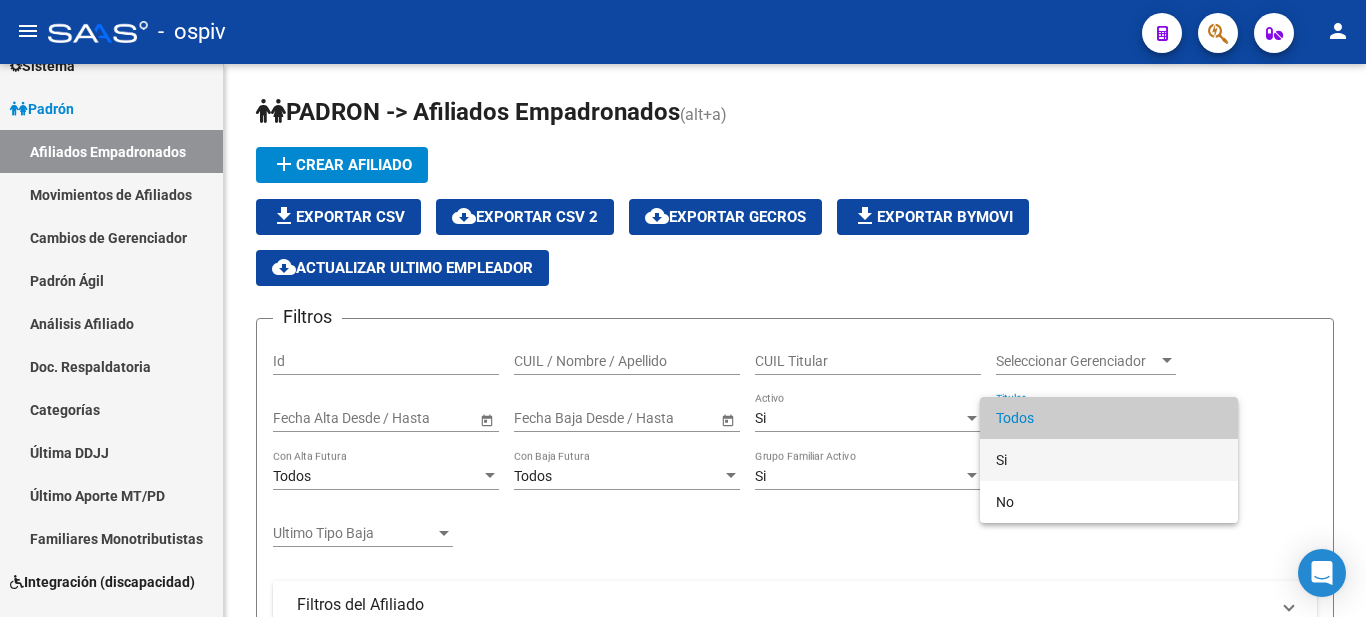 click on "Si" at bounding box center [1109, 460] 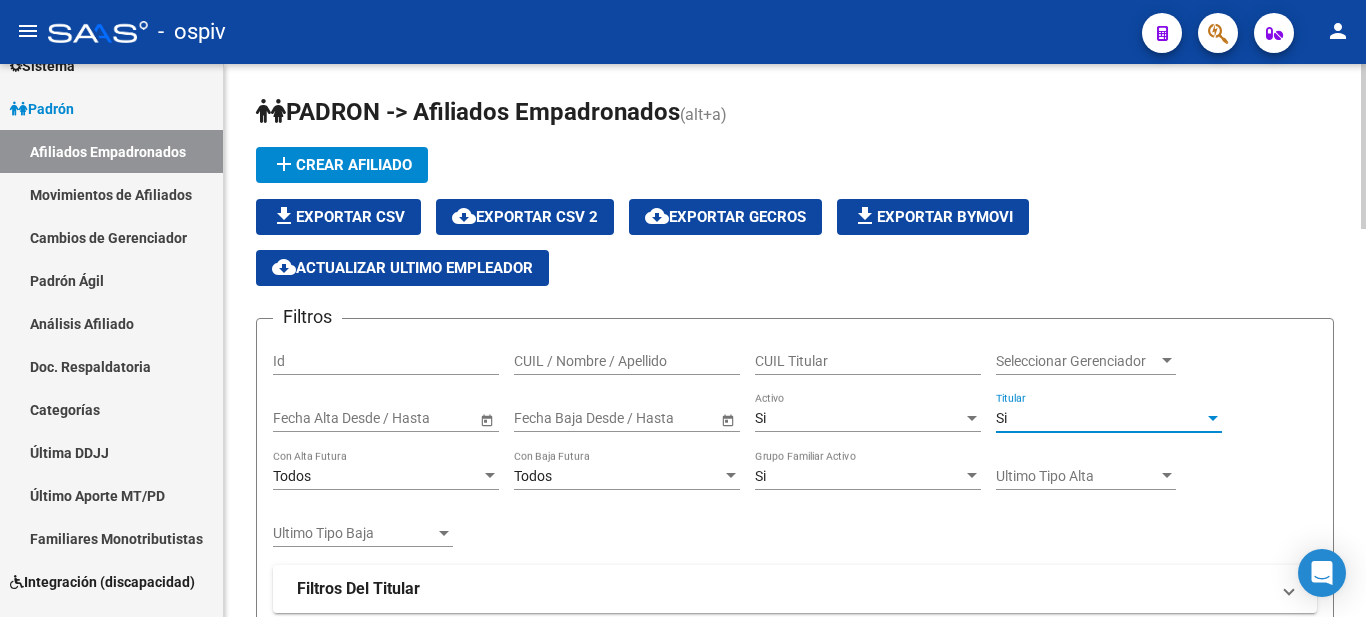 scroll, scrollTop: 200, scrollLeft: 0, axis: vertical 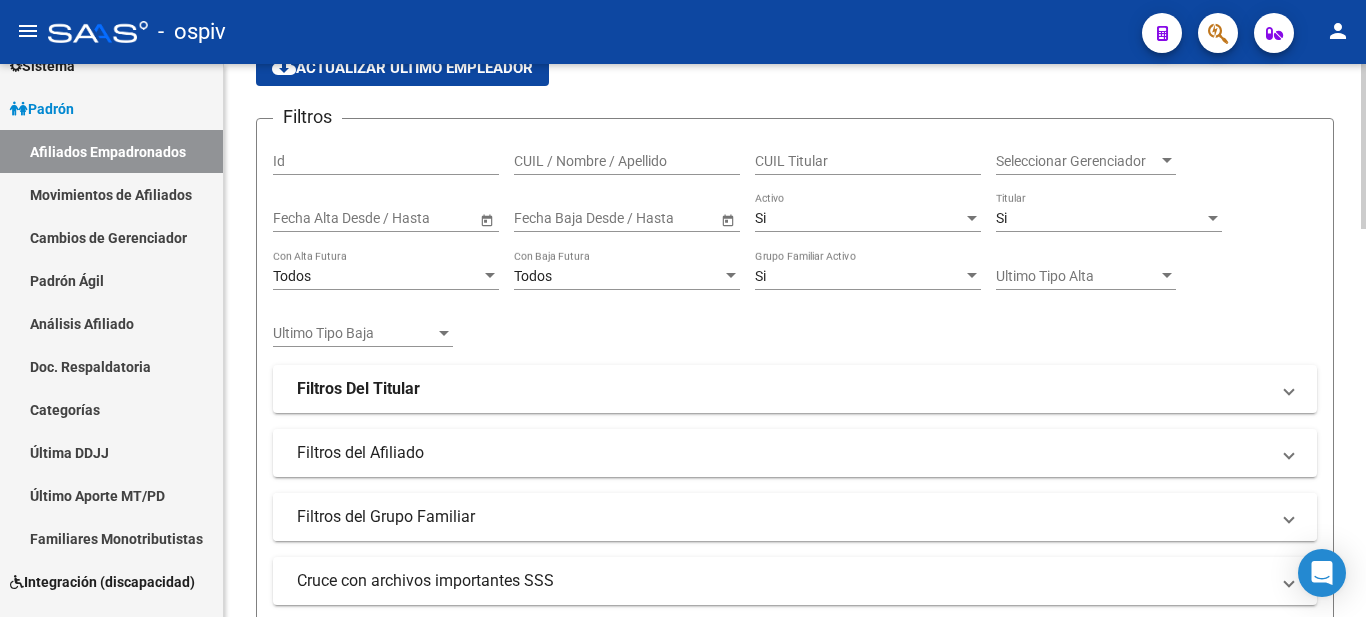 click on "Filtros del Grupo Familiar" at bounding box center (783, 517) 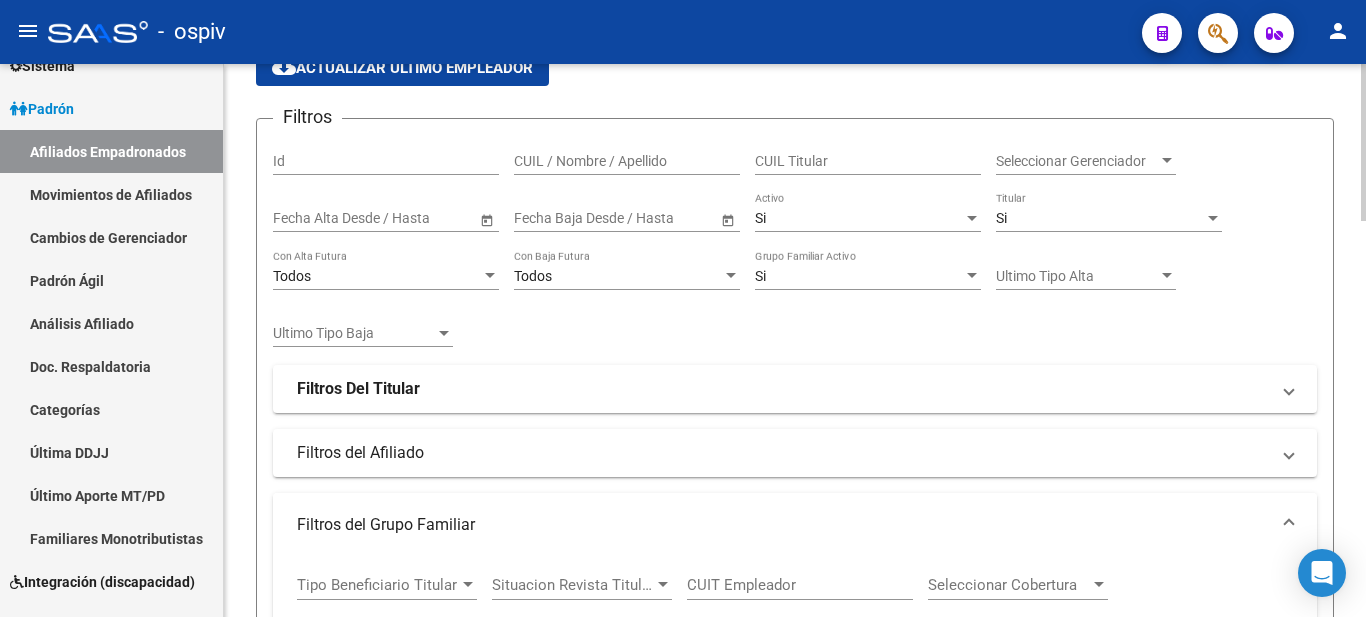 scroll, scrollTop: 500, scrollLeft: 0, axis: vertical 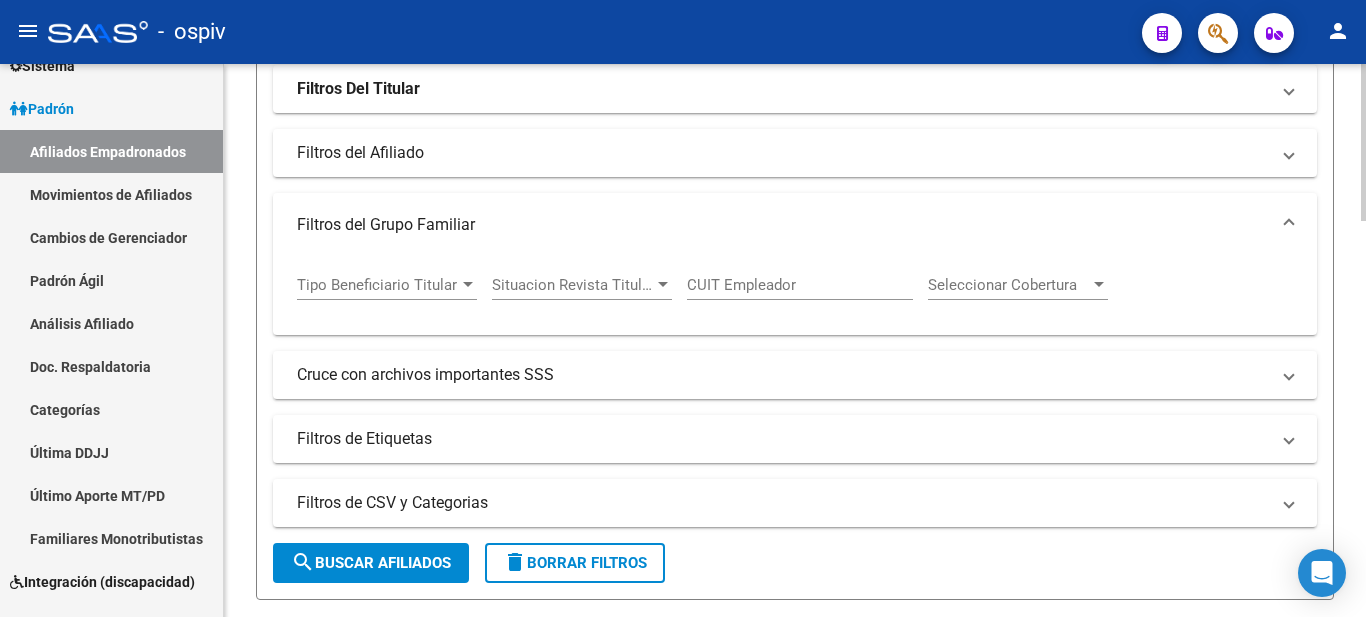 click on "Tipo Beneficiario Titular" at bounding box center (378, 285) 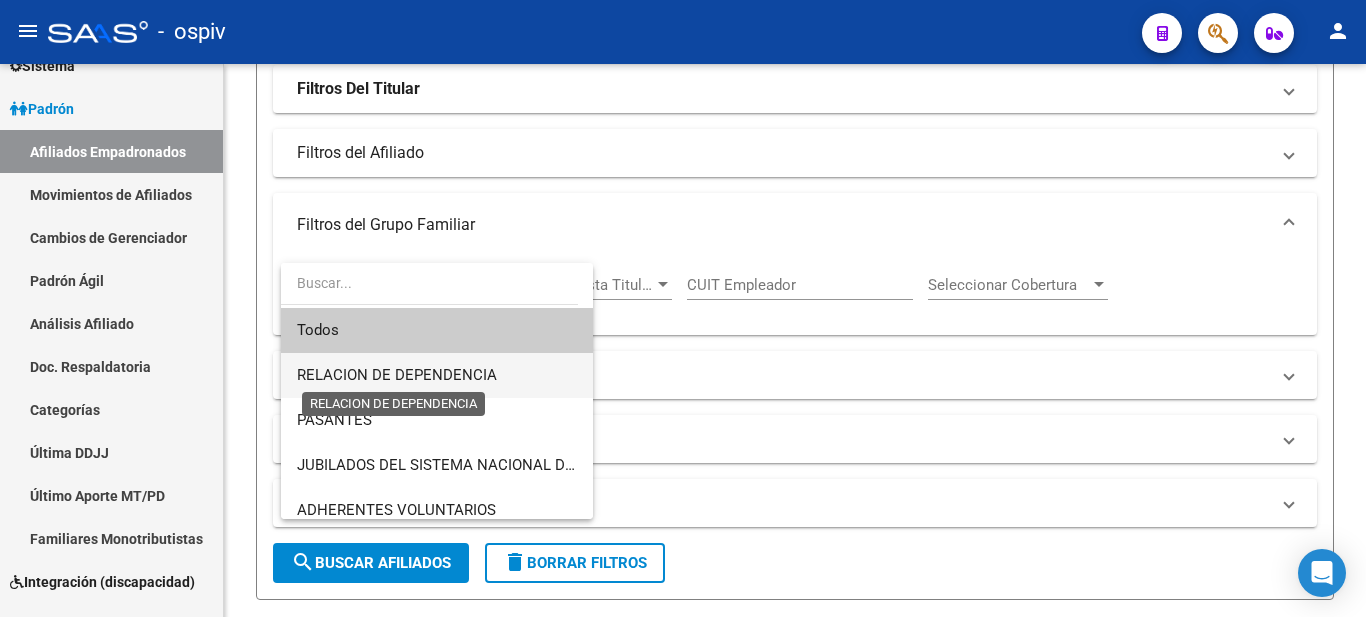 click on "RELACION DE DEPENDENCIA" at bounding box center (397, 375) 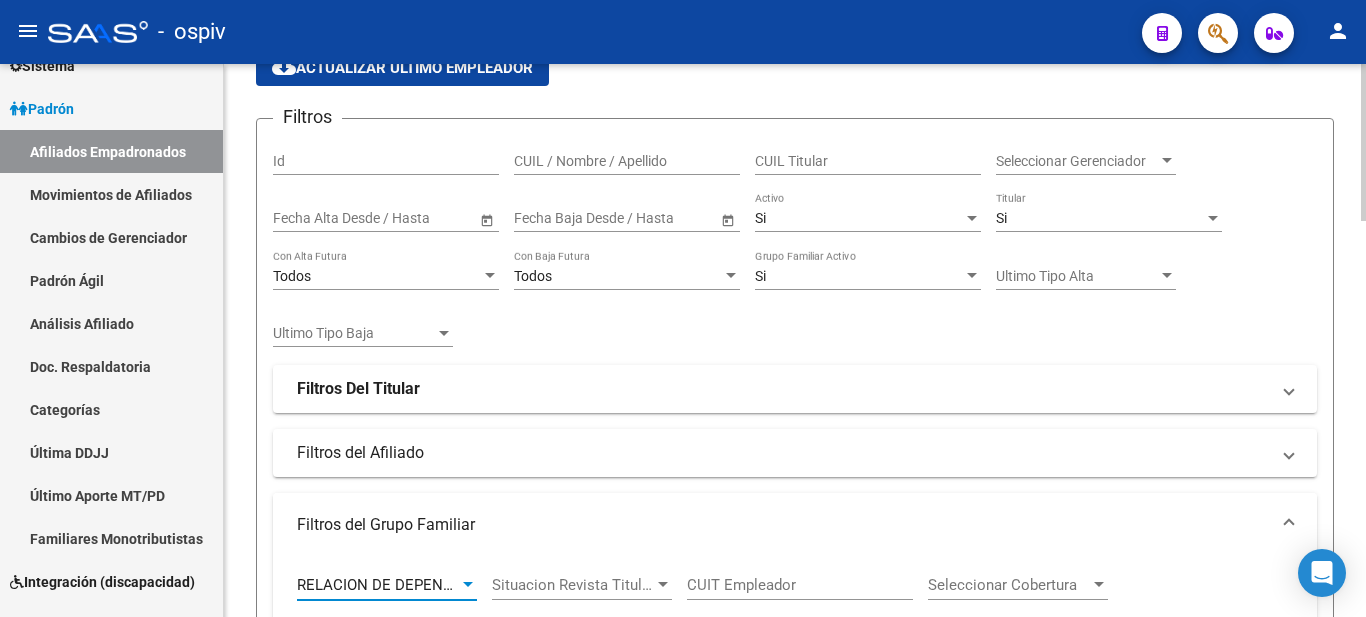 scroll, scrollTop: 100, scrollLeft: 0, axis: vertical 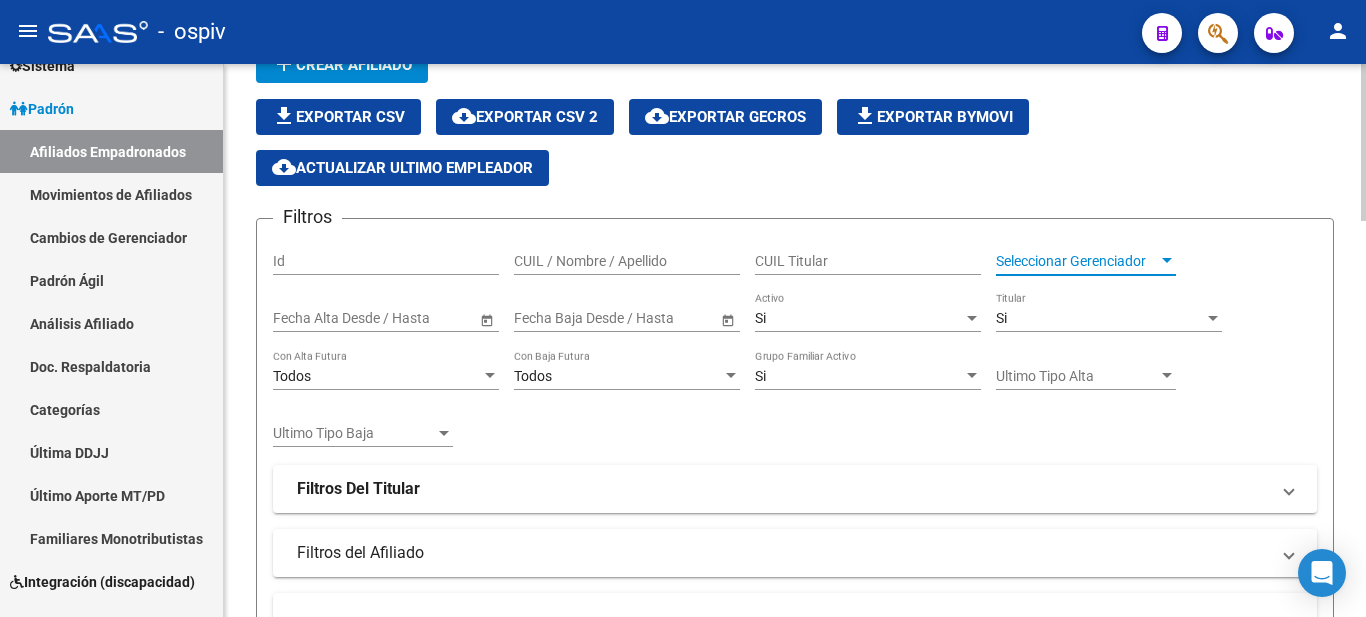 click on "Seleccionar Gerenciador" at bounding box center (1077, 261) 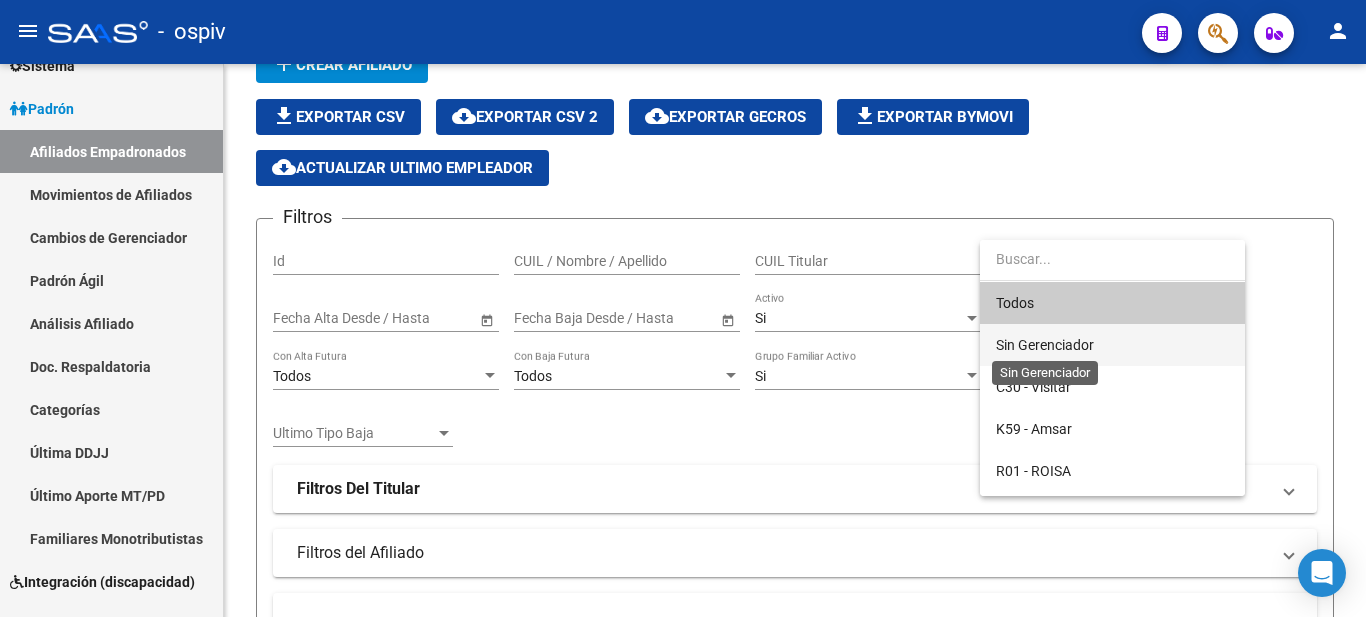 click on "Sin Gerenciador" at bounding box center (1045, 345) 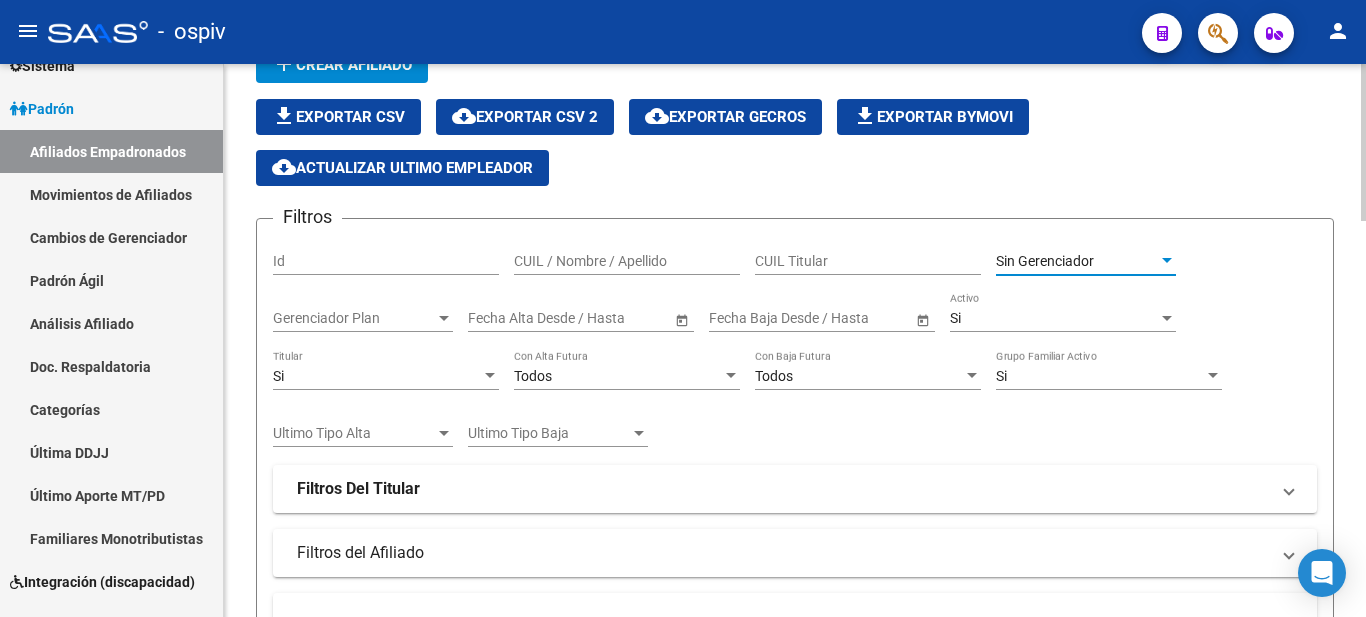 click on "Sin Gerenciador" at bounding box center [1045, 261] 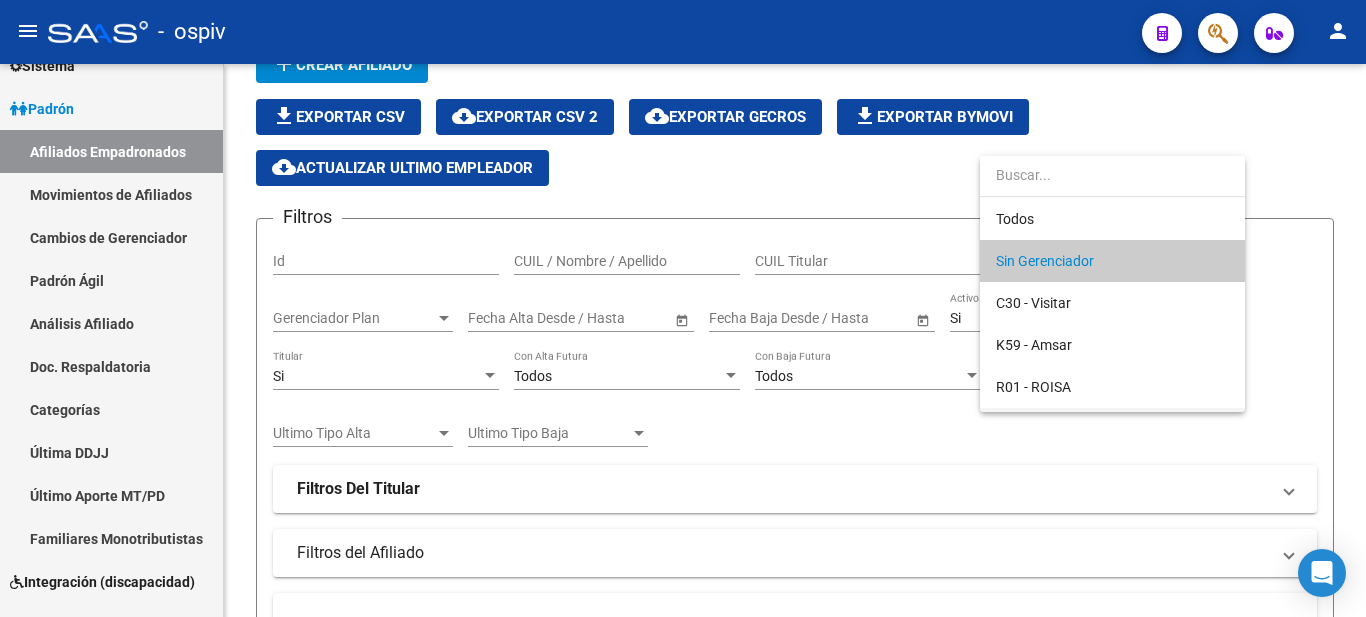 scroll, scrollTop: 38, scrollLeft: 0, axis: vertical 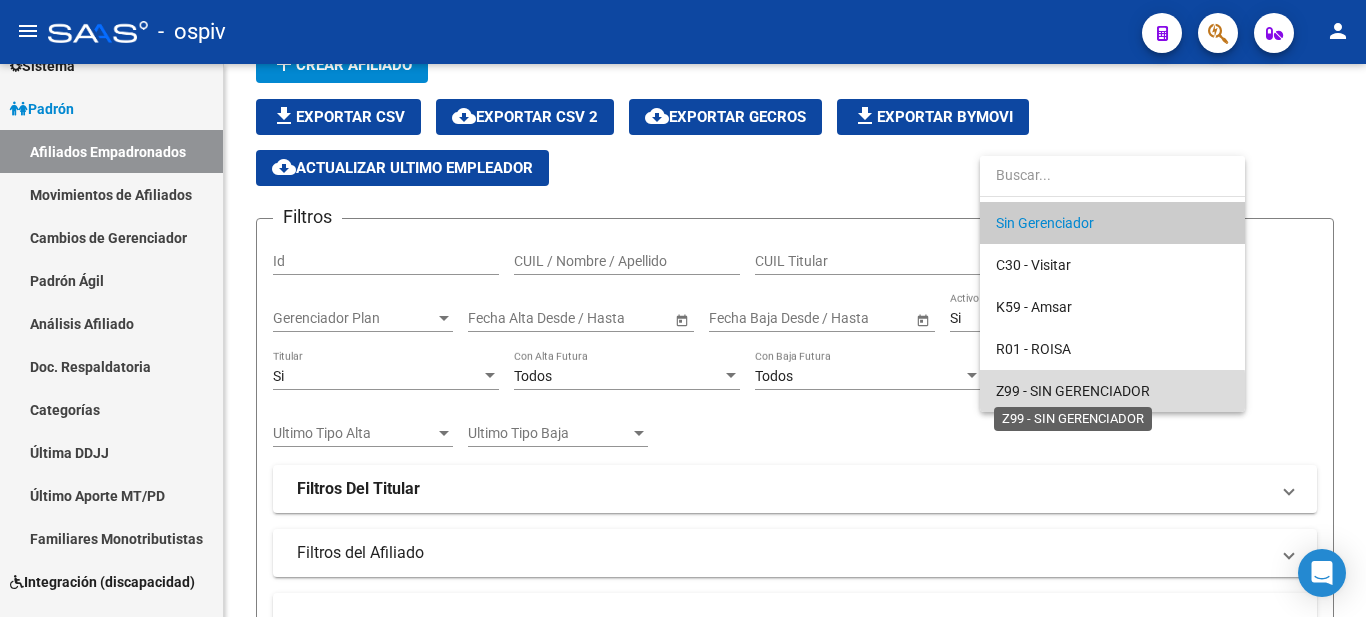click on "Z99 - SIN GERENCIADOR" at bounding box center [1073, 391] 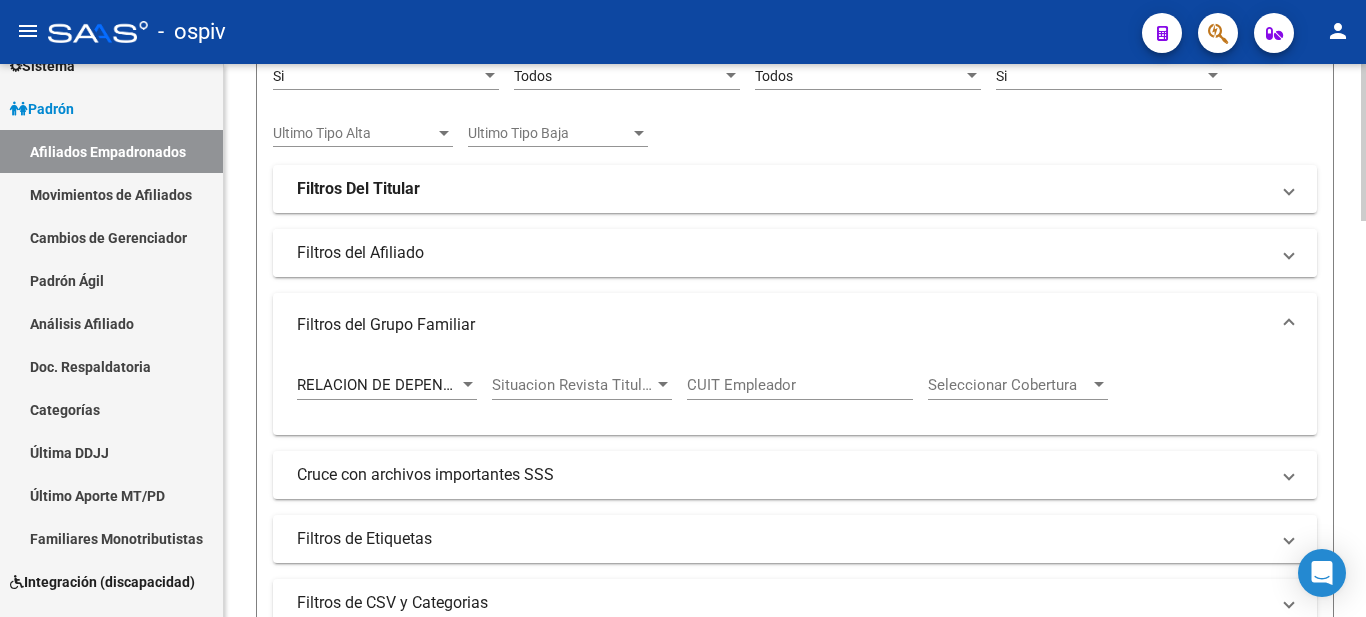 scroll, scrollTop: 800, scrollLeft: 0, axis: vertical 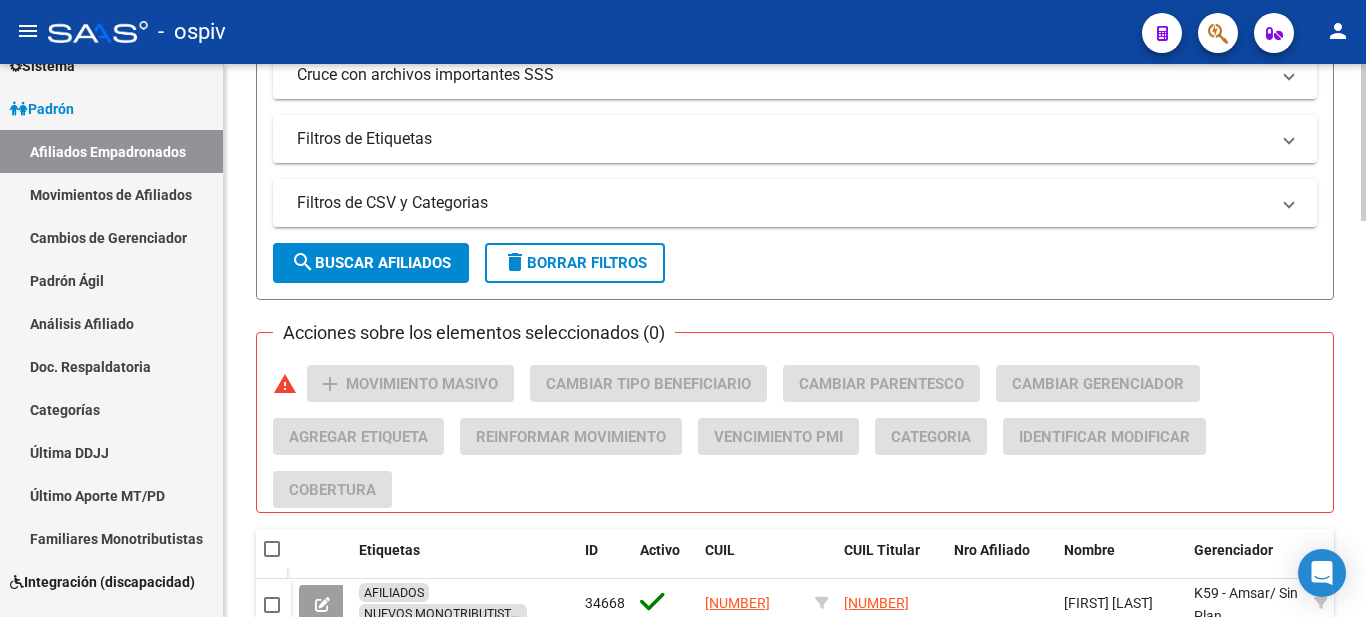 click on "search  Buscar Afiliados" 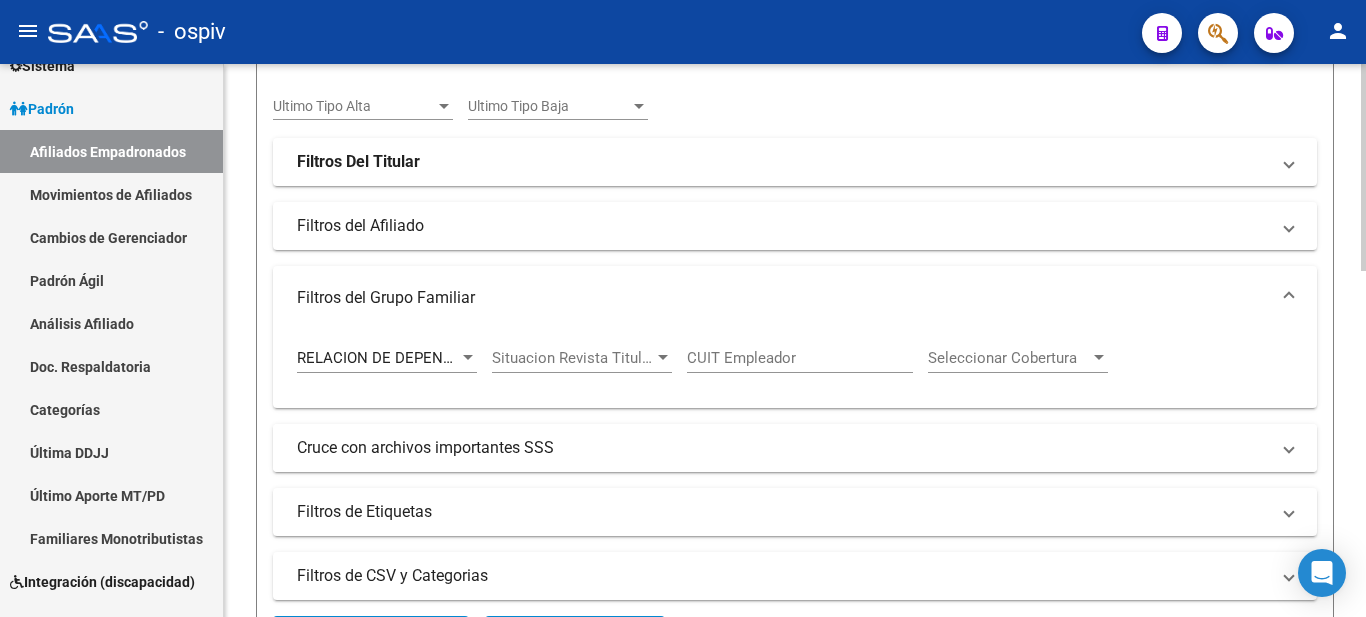 scroll, scrollTop: 27, scrollLeft: 0, axis: vertical 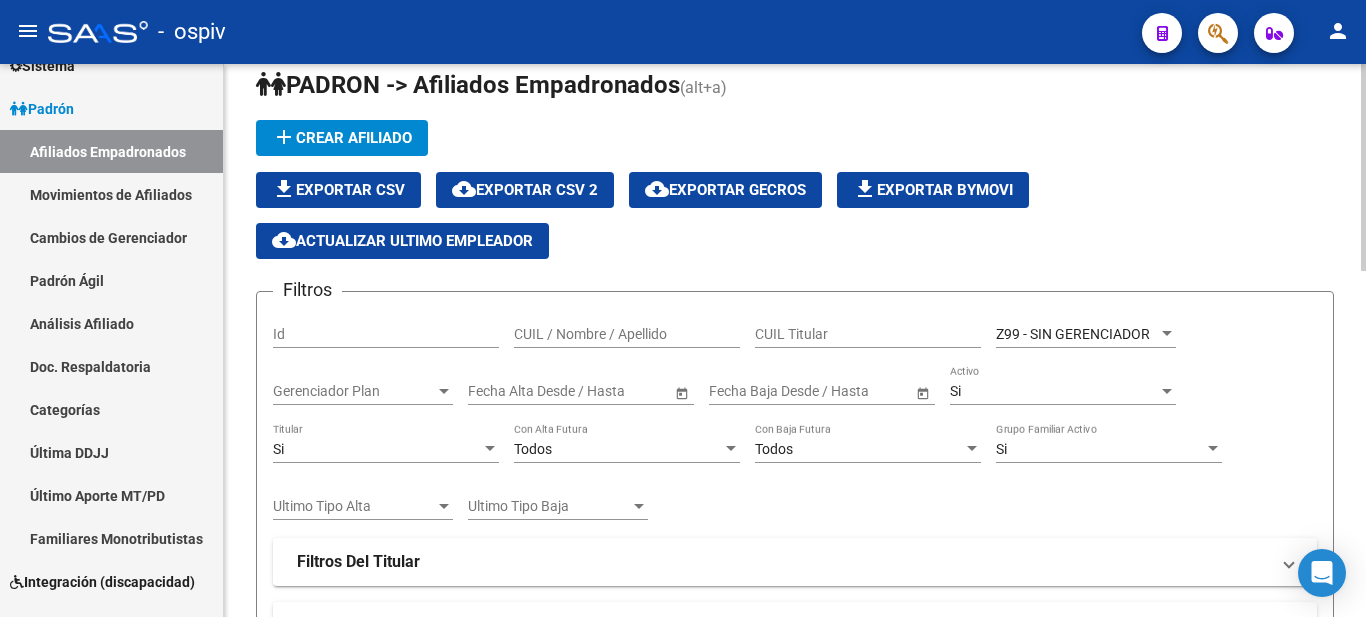 click on "Z99 - SIN GERENCIADOR Seleccionar Gerenciador" 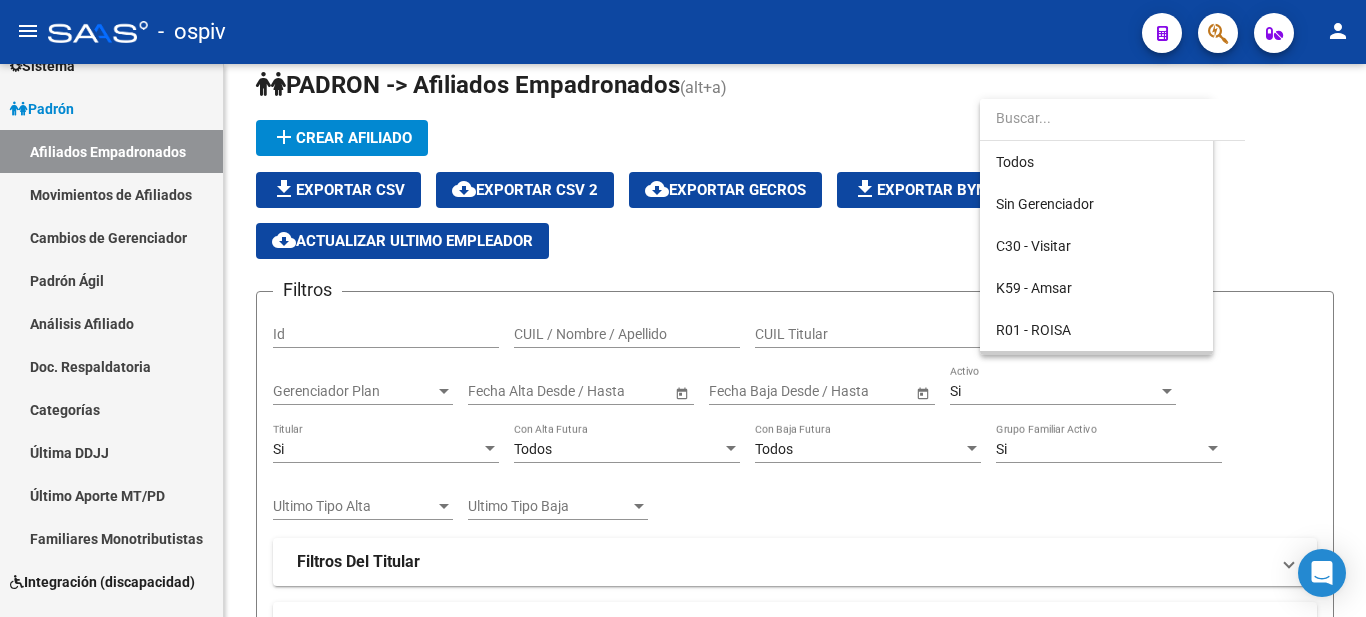scroll, scrollTop: 38, scrollLeft: 0, axis: vertical 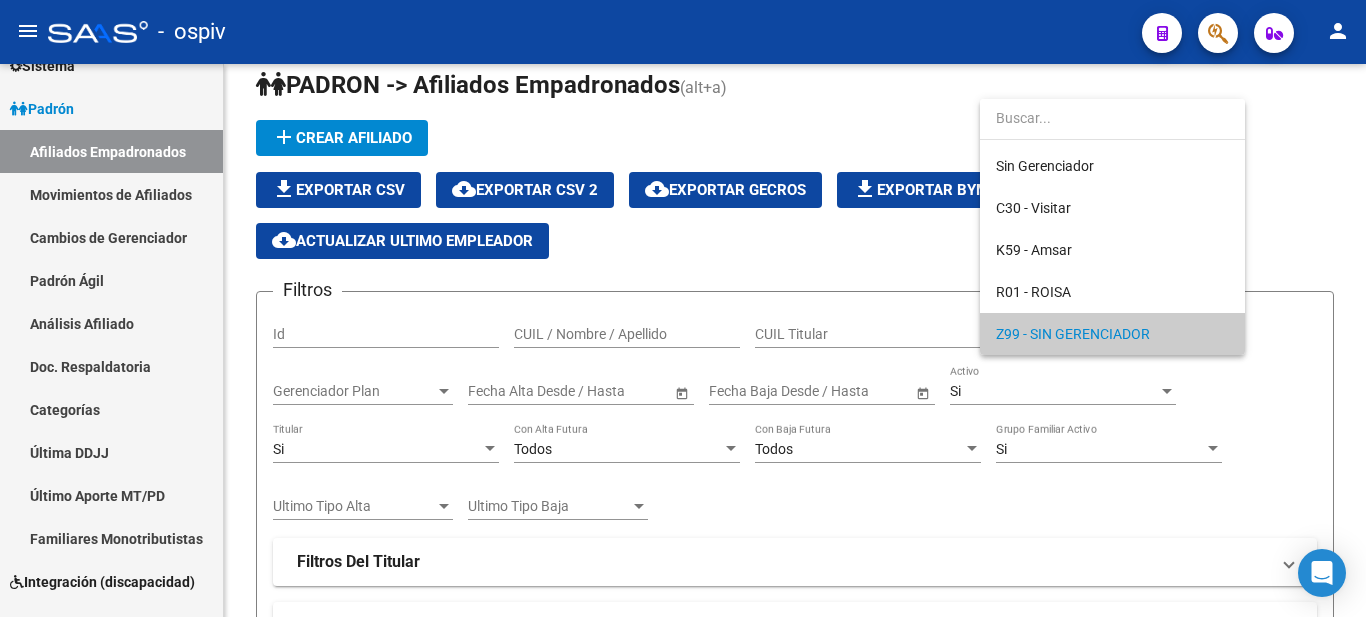 click at bounding box center [683, 308] 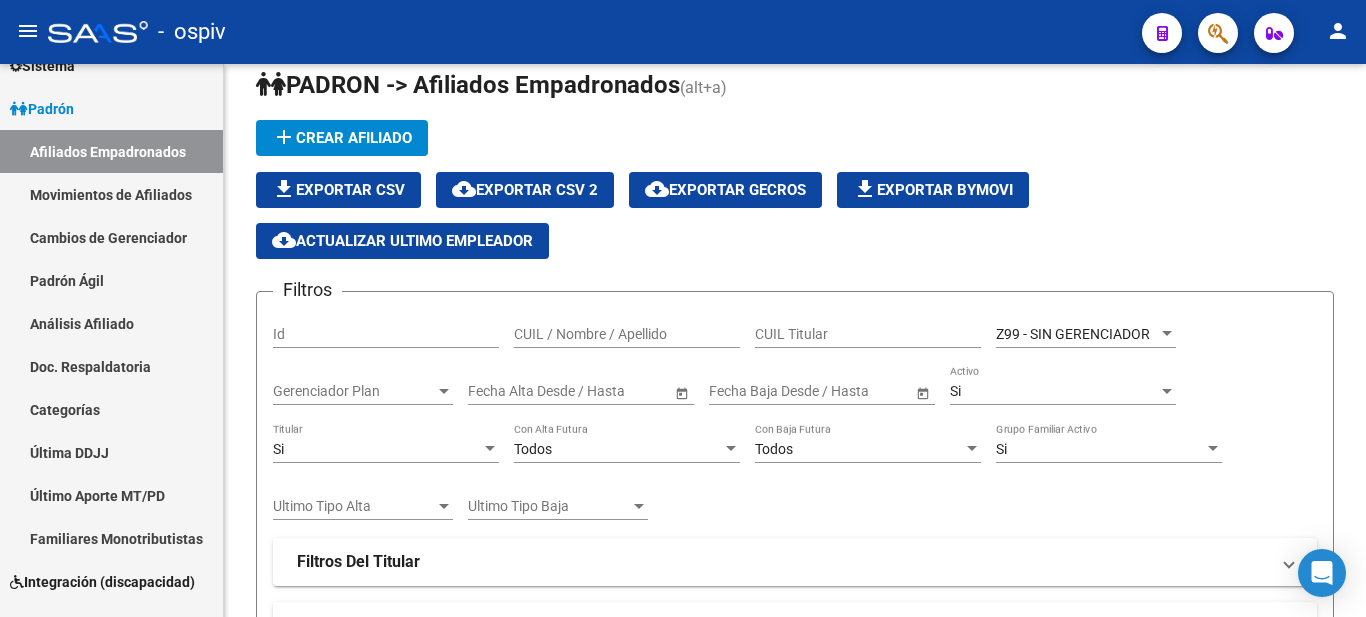 scroll, scrollTop: 0, scrollLeft: 0, axis: both 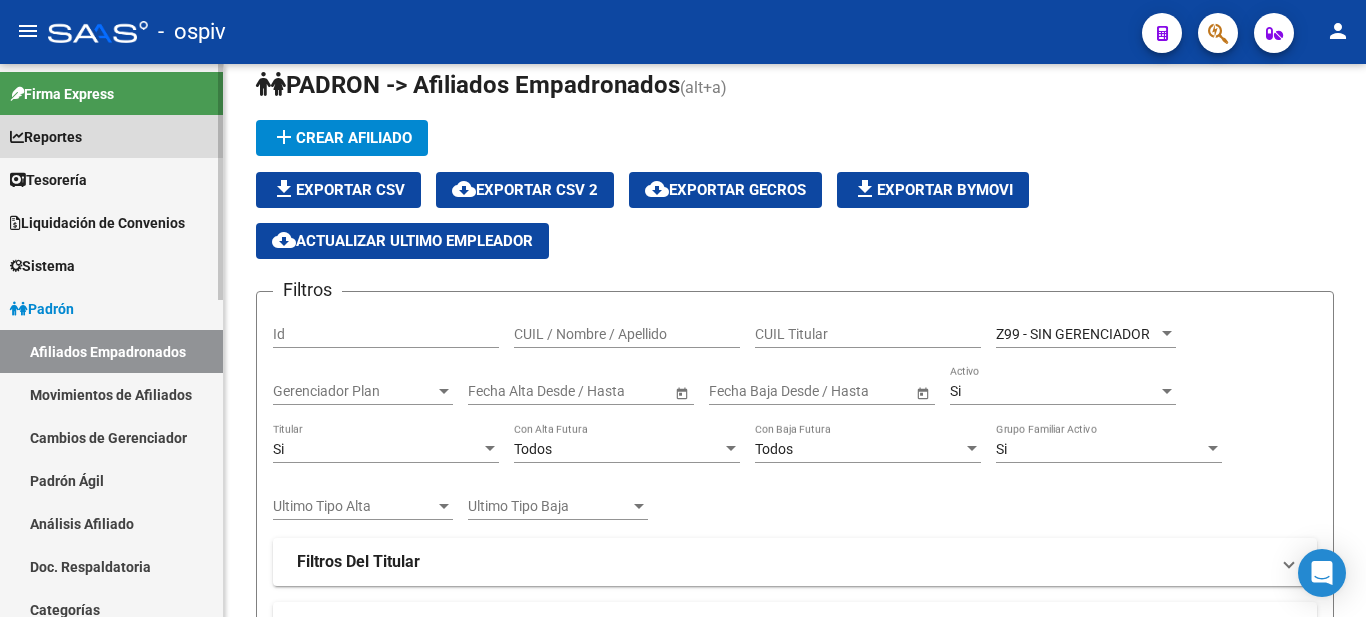 click on "Reportes" at bounding box center (111, 136) 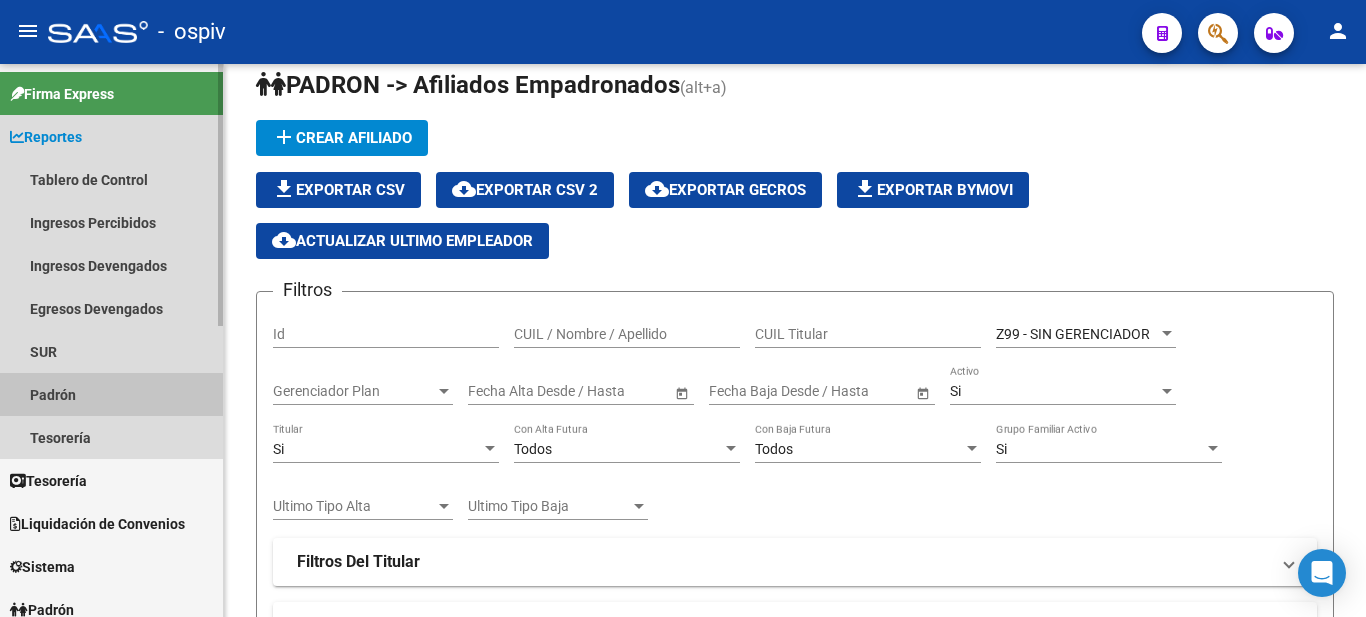 click on "Padrón" at bounding box center [111, 394] 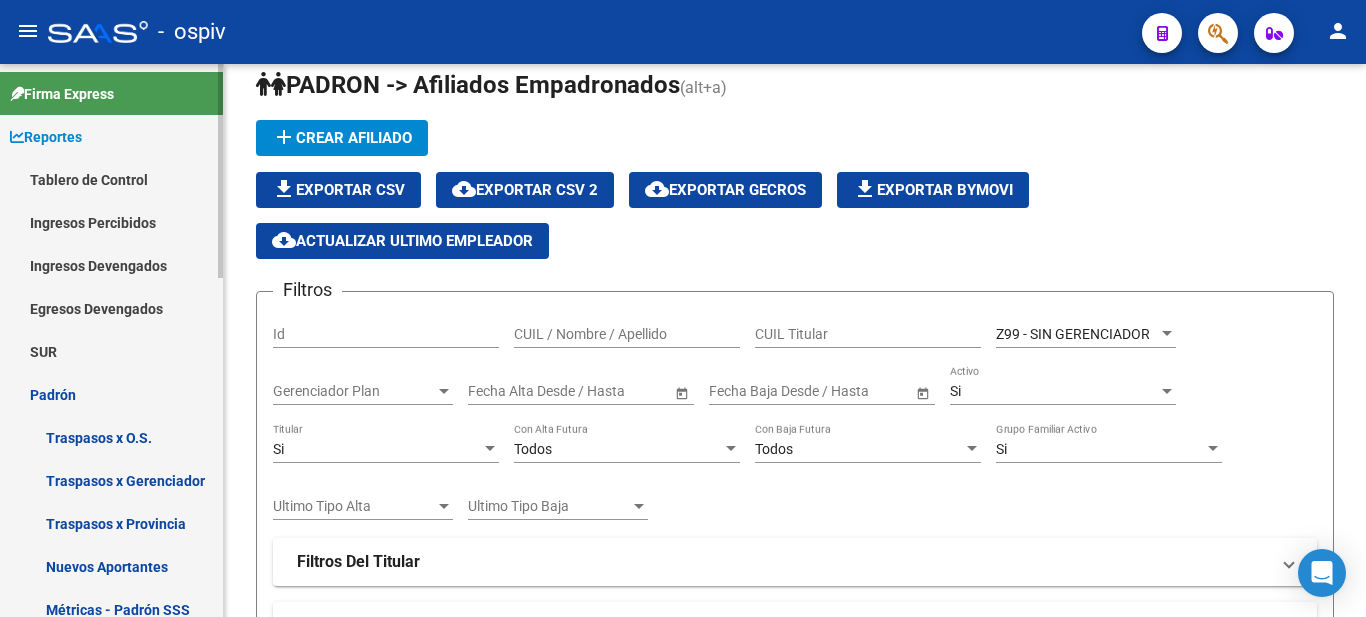 scroll, scrollTop: 300, scrollLeft: 0, axis: vertical 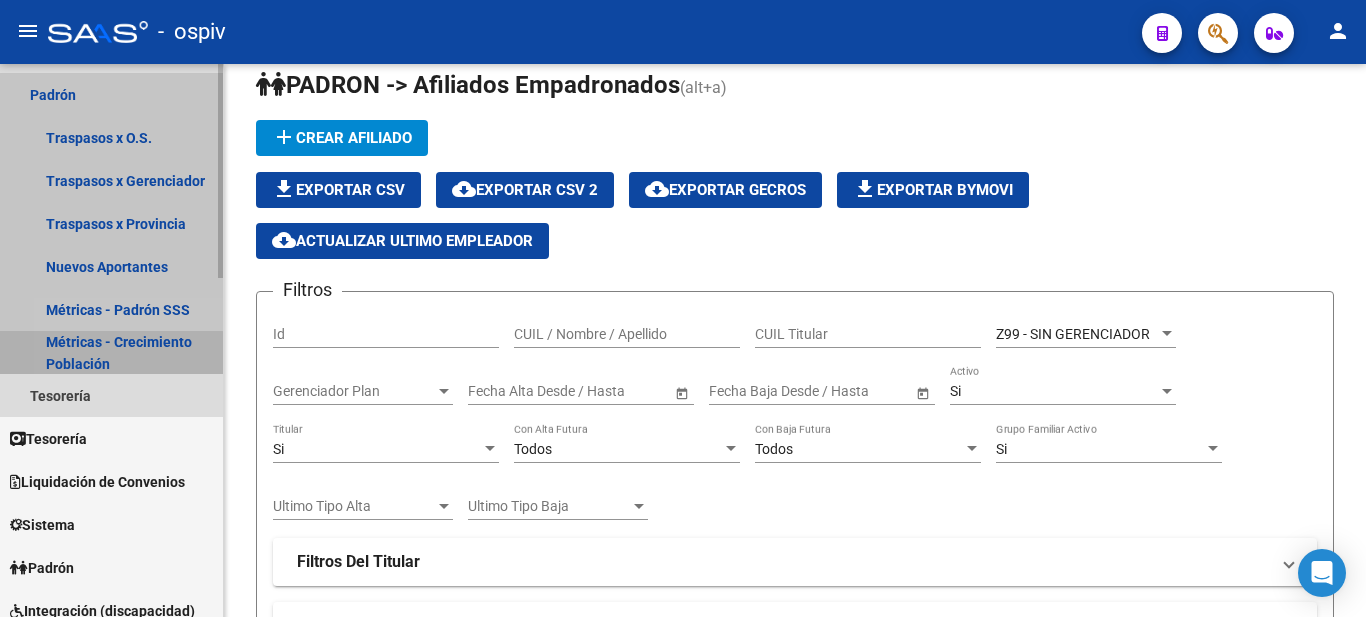 click on "Métricas - Crecimiento Población" at bounding box center (111, 352) 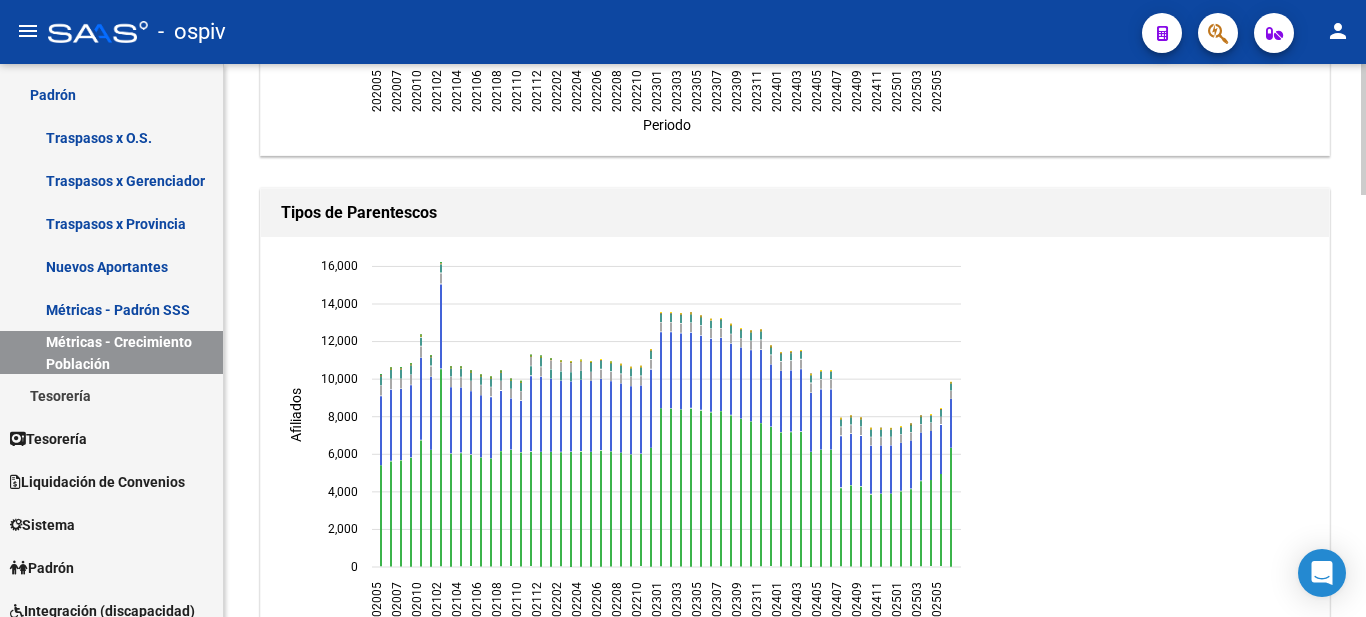 scroll, scrollTop: 0, scrollLeft: 0, axis: both 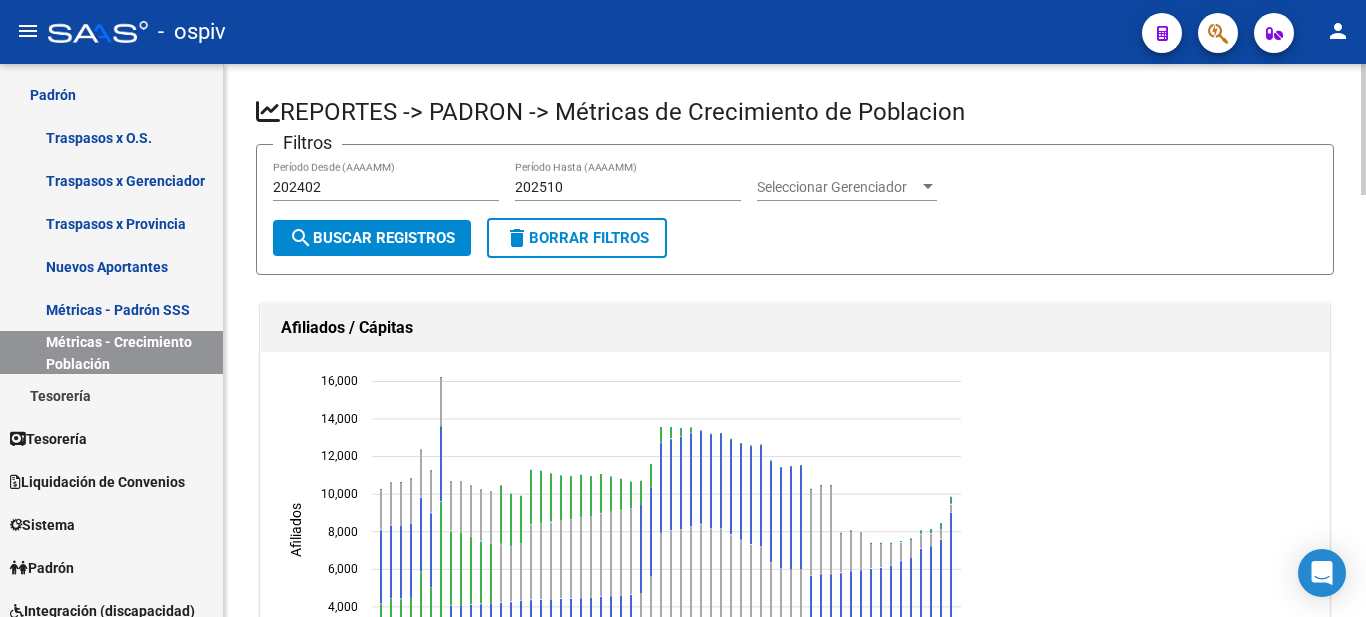 click on "Seleccionar Gerenciador" at bounding box center (838, 187) 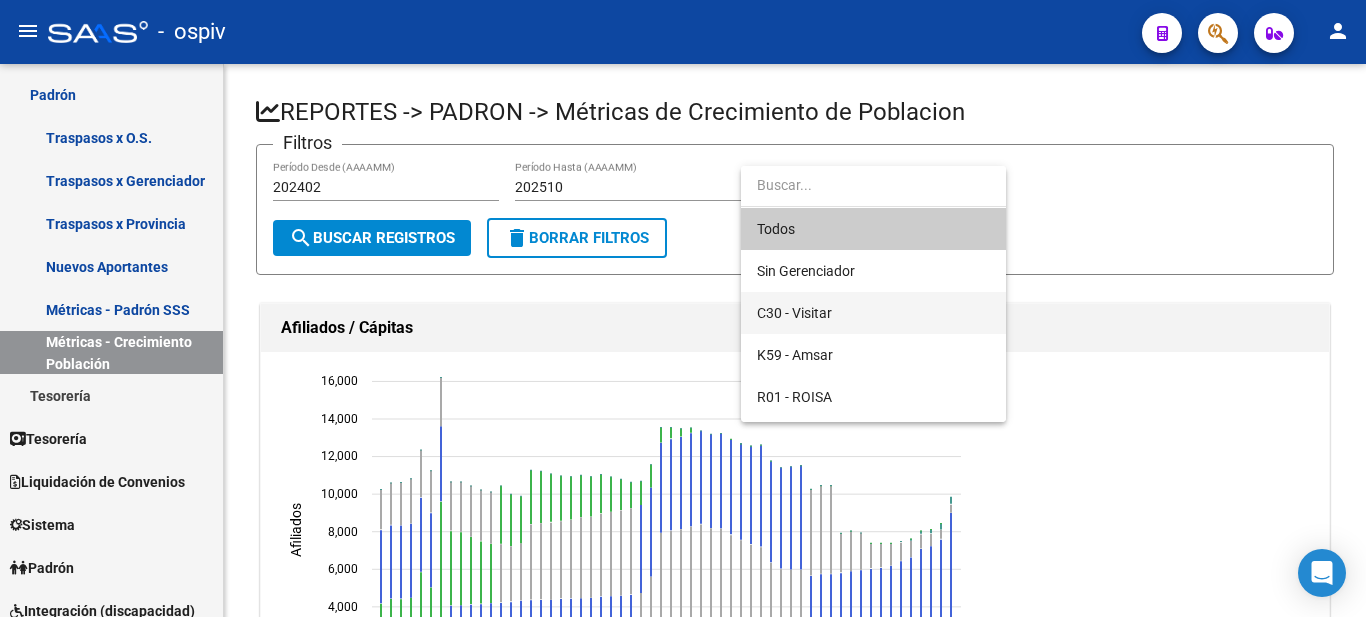 click on "C30 - Visitar" at bounding box center (873, 313) 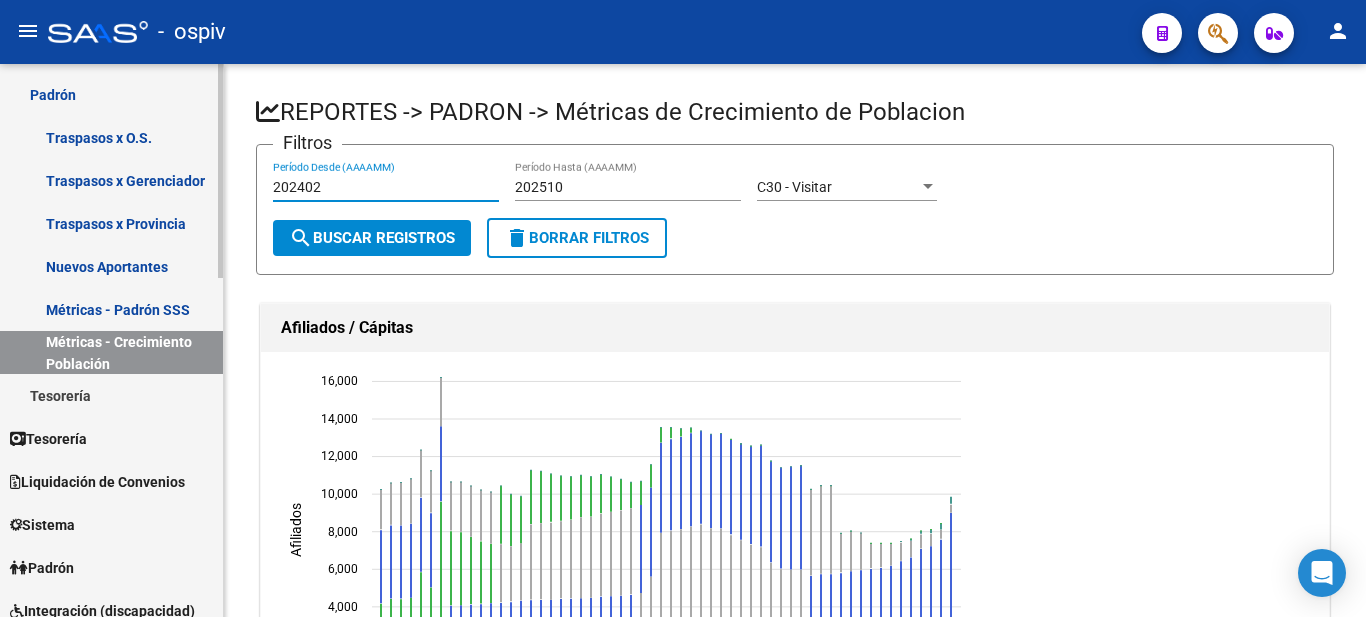 drag, startPoint x: 378, startPoint y: 192, endPoint x: 208, endPoint y: 176, distance: 170.75128 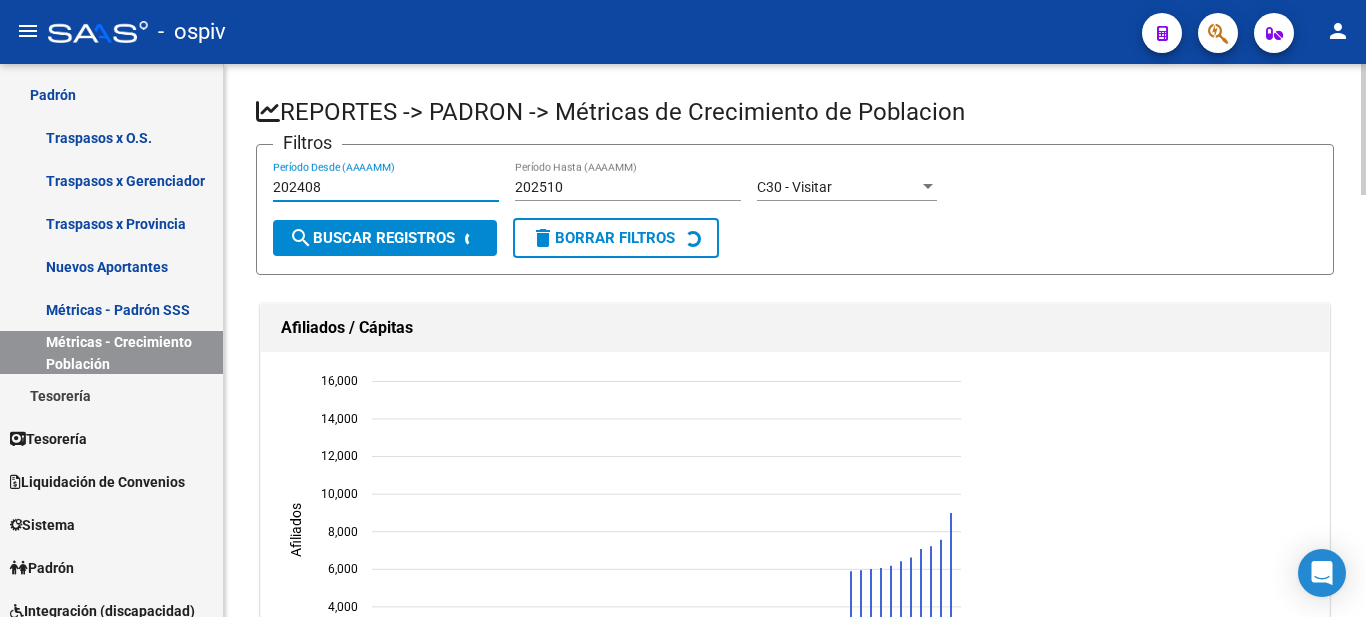 type on "202408" 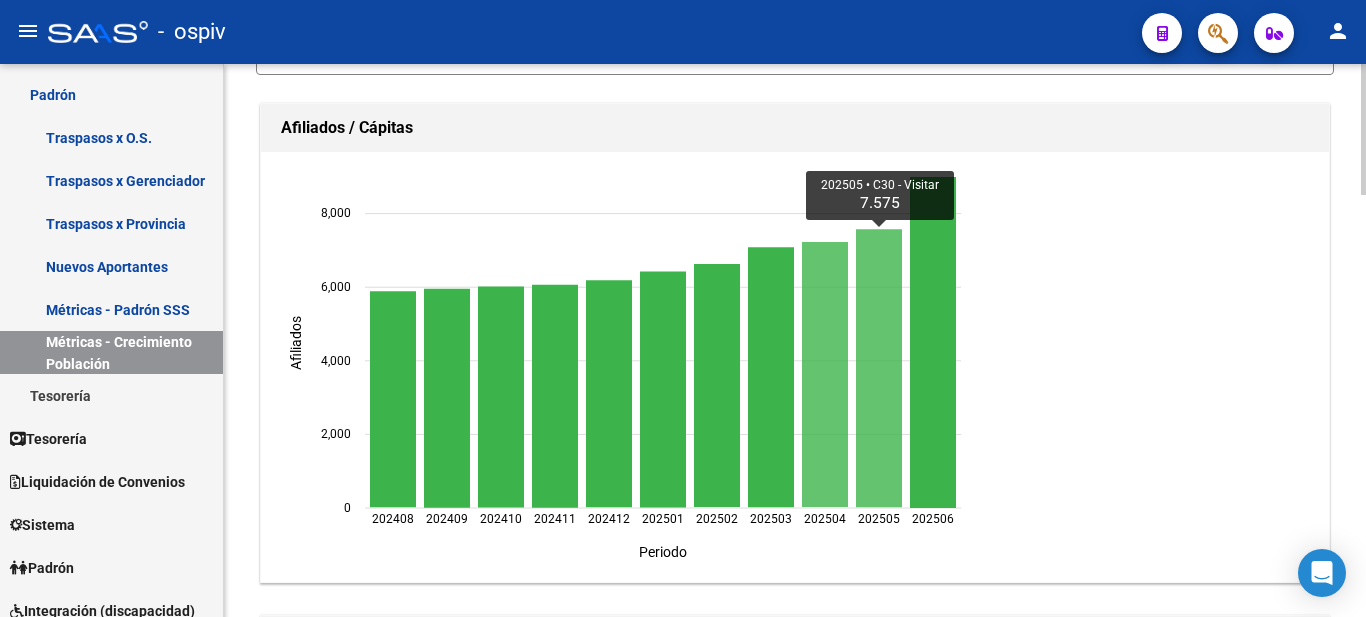 scroll, scrollTop: 0, scrollLeft: 0, axis: both 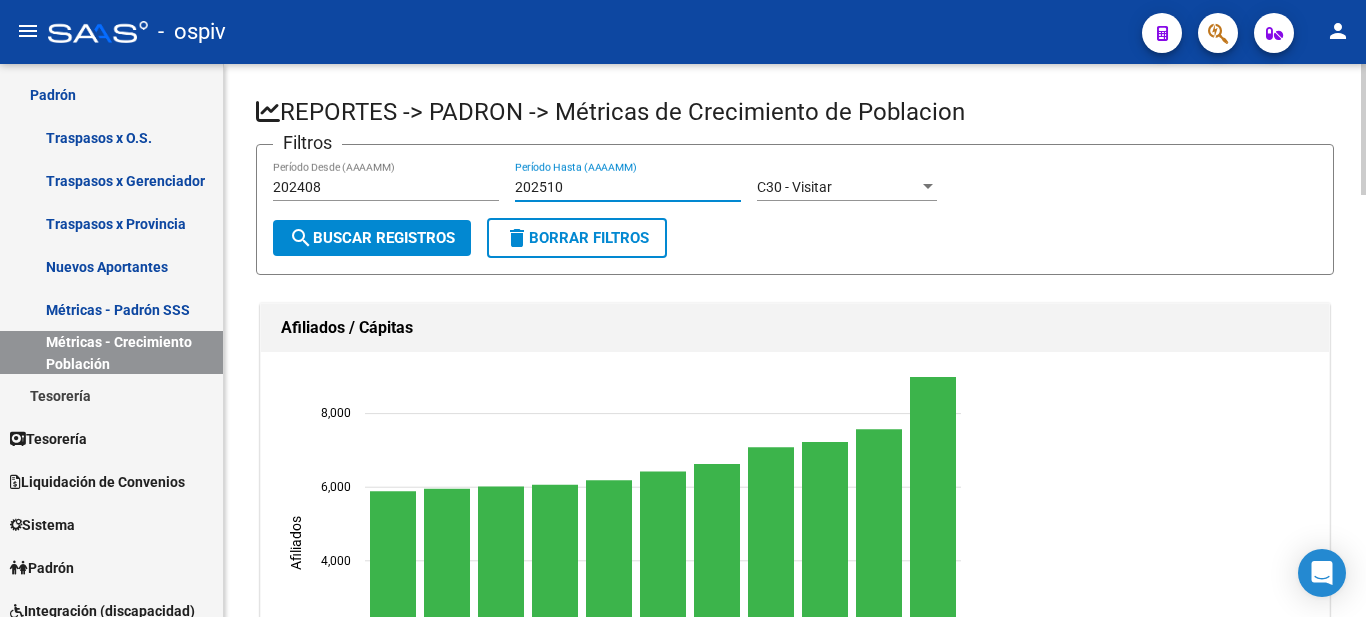 click on "202510" at bounding box center [628, 187] 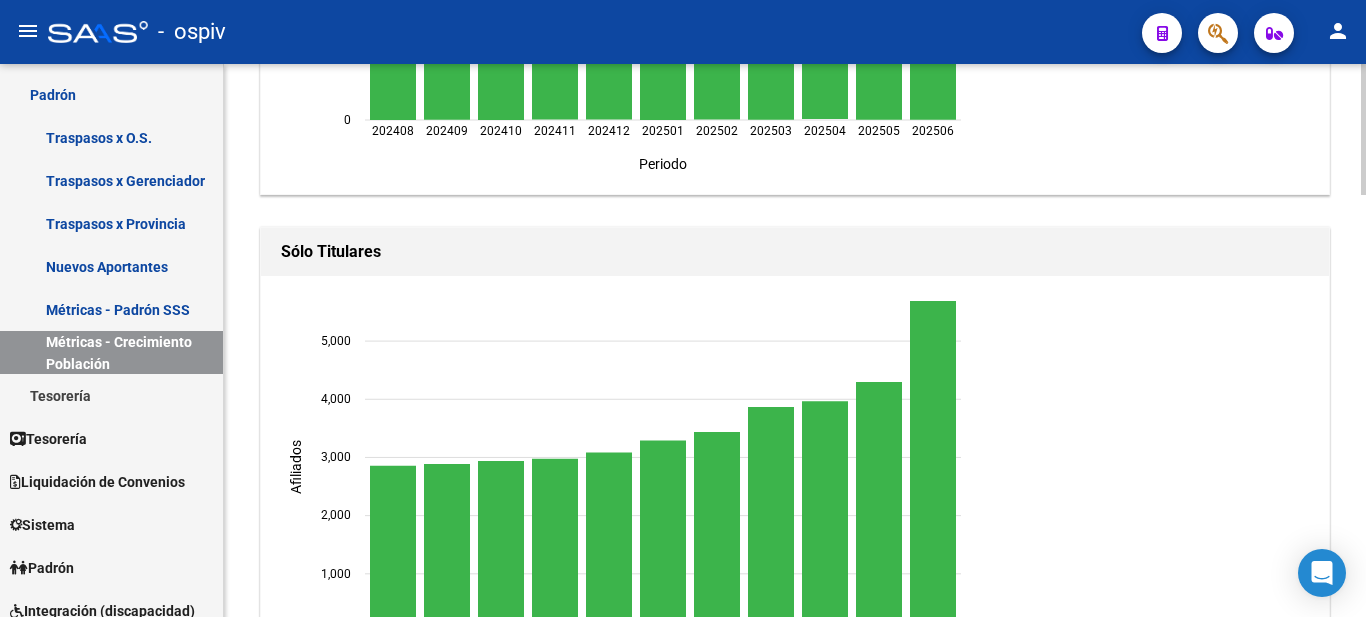 scroll, scrollTop: 1200, scrollLeft: 0, axis: vertical 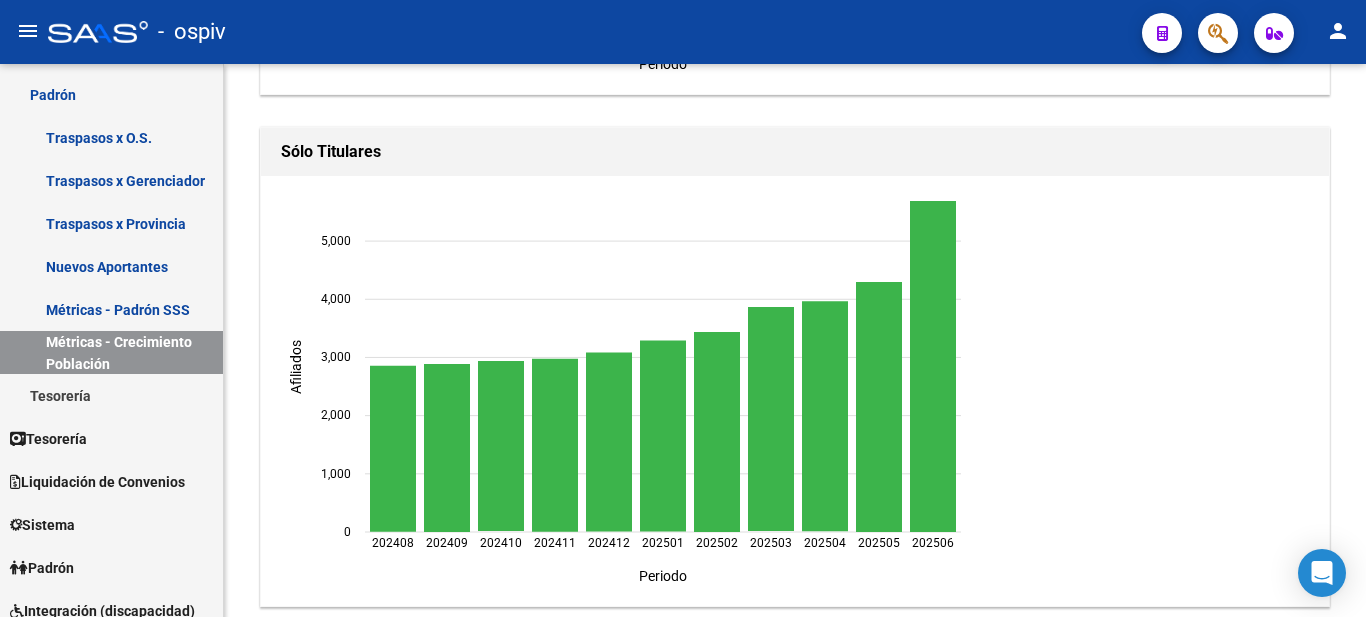 type on "202506" 